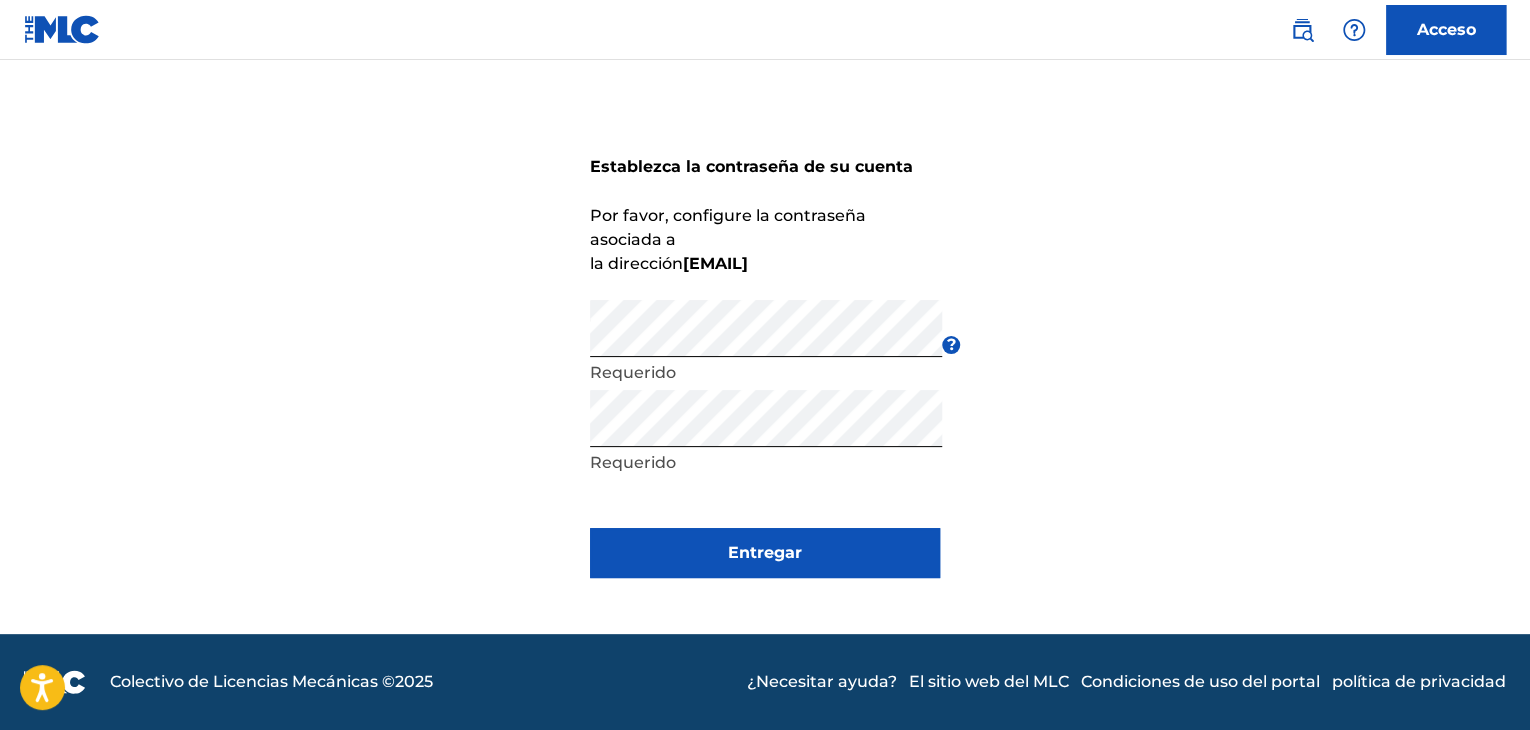 scroll, scrollTop: 29, scrollLeft: 0, axis: vertical 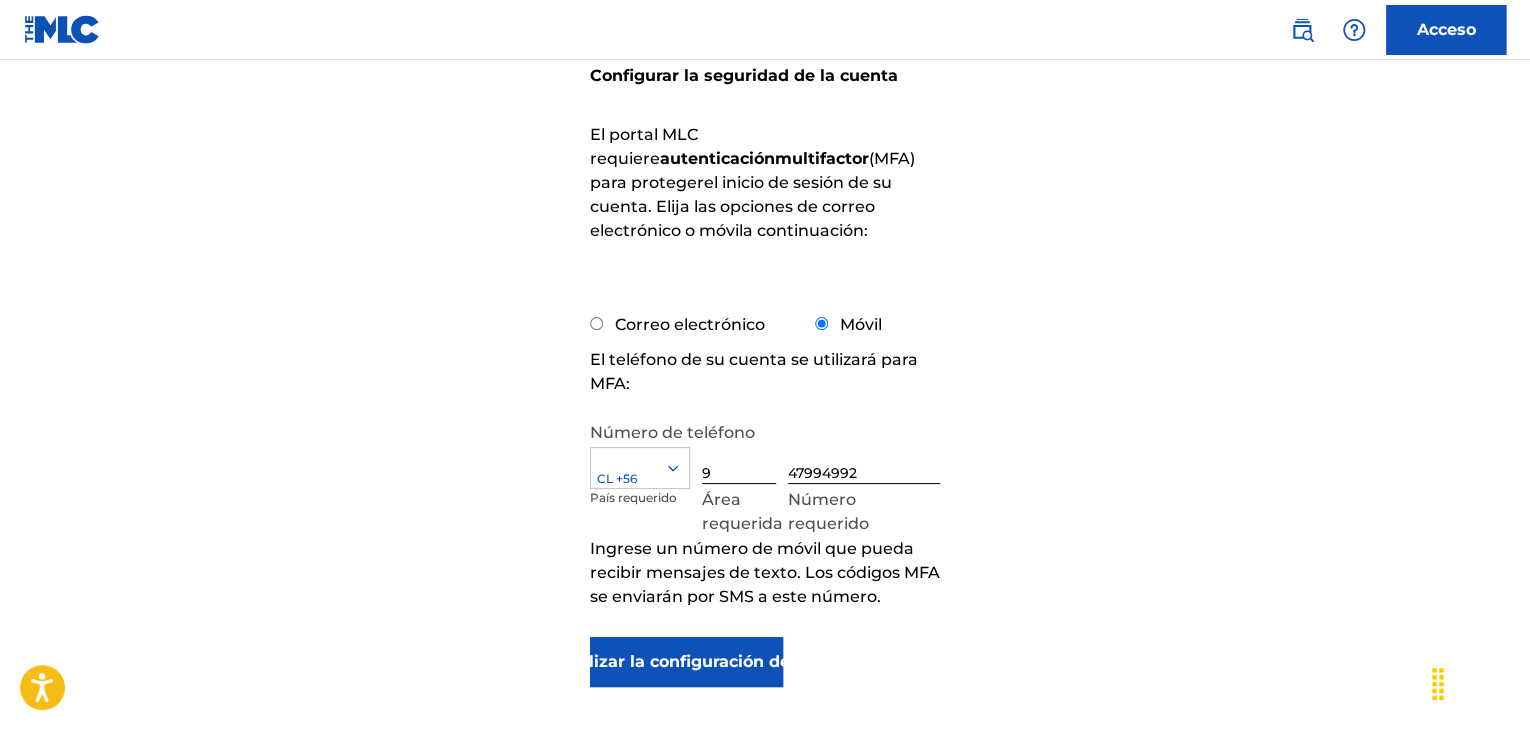 click on "Correo electrónico" at bounding box center [677, 324] 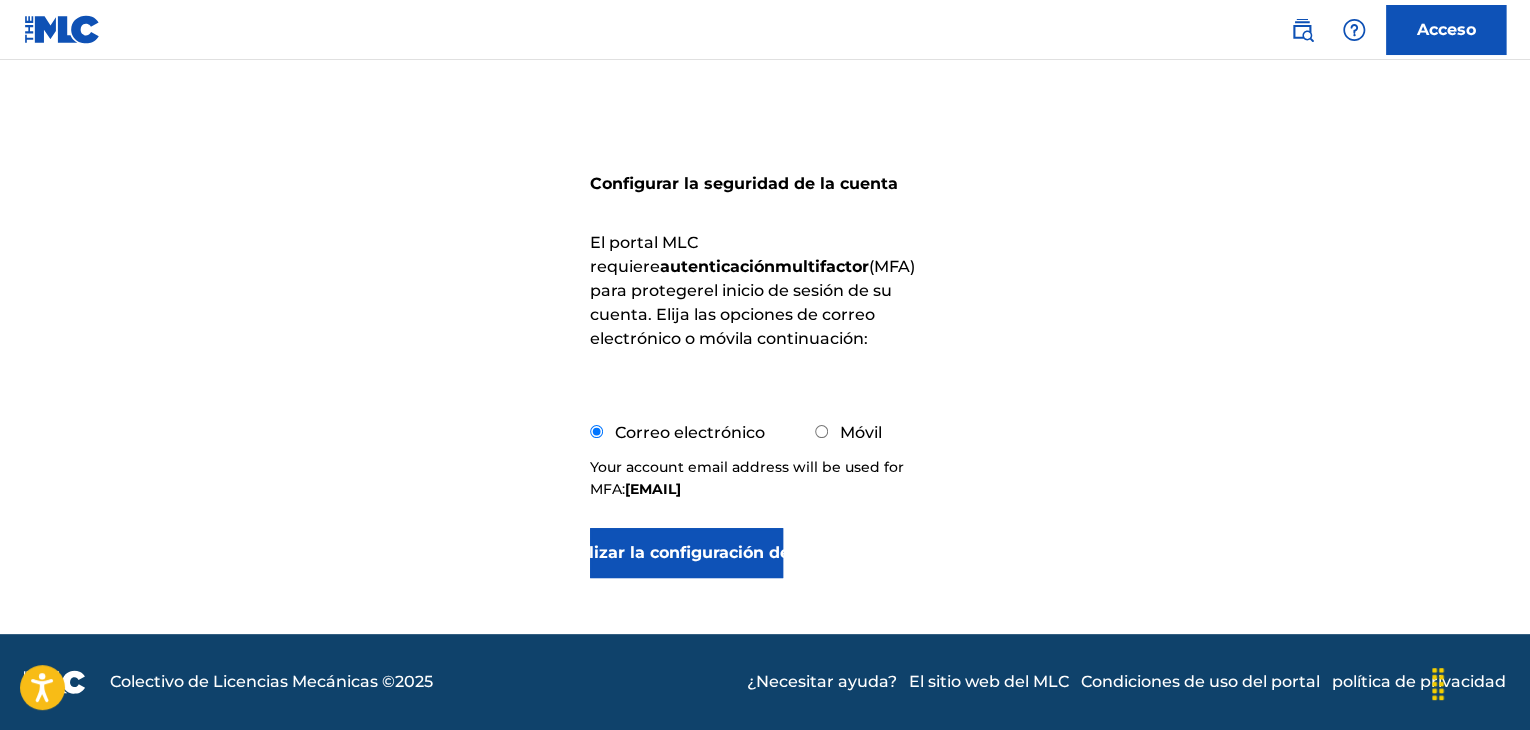 scroll, scrollTop: 126, scrollLeft: 0, axis: vertical 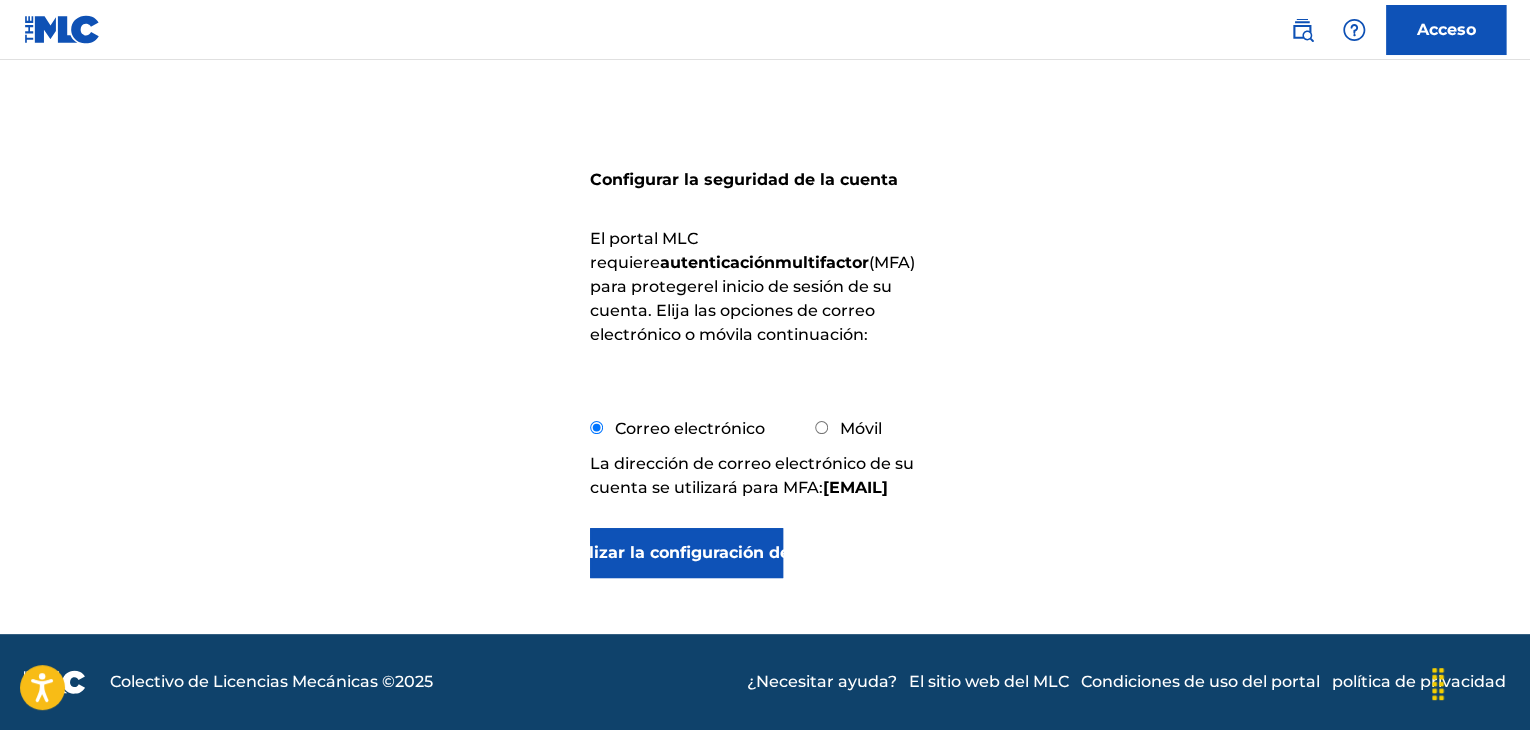 click on "Actualizar la configuración de MFA" at bounding box center [686, 553] 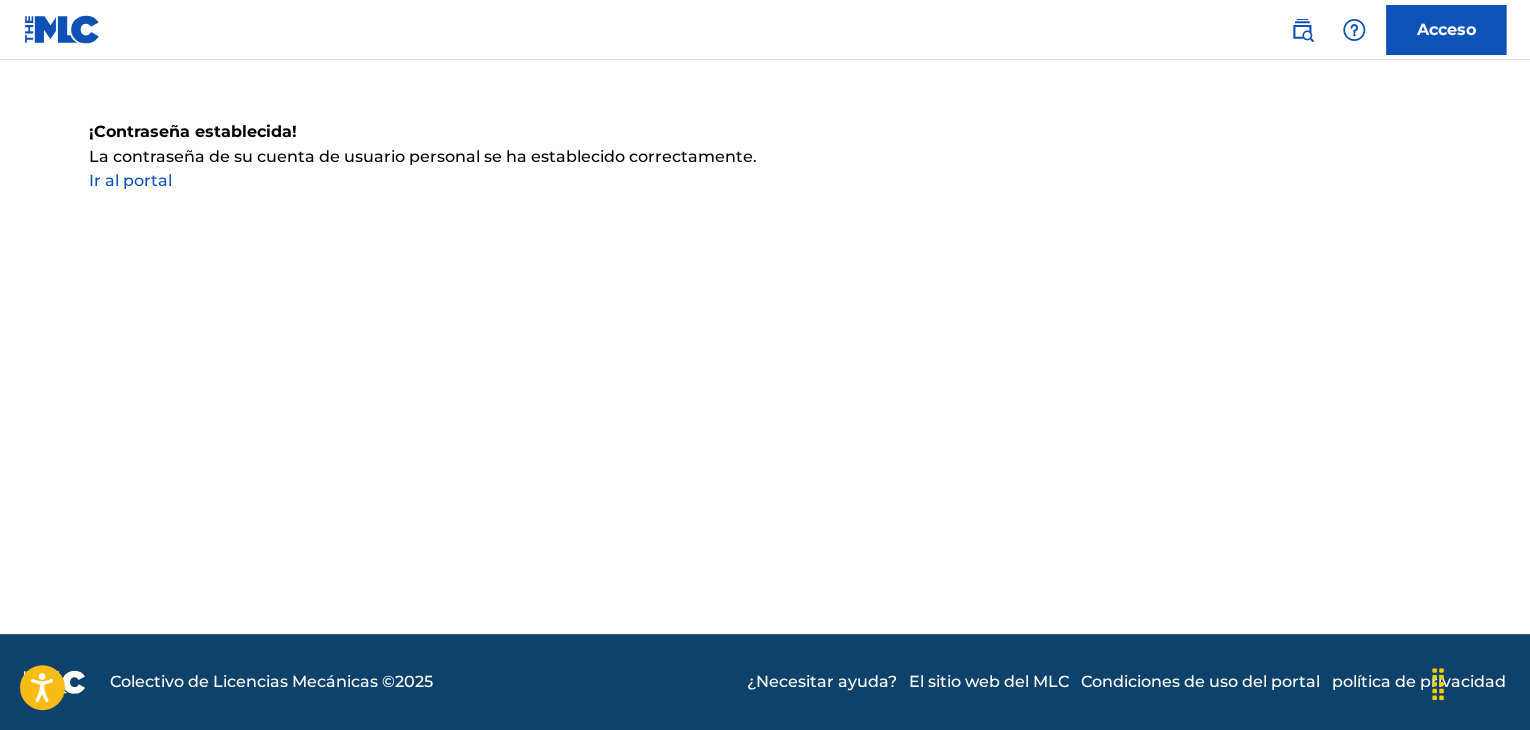 click on "Acceso" at bounding box center (1446, 29) 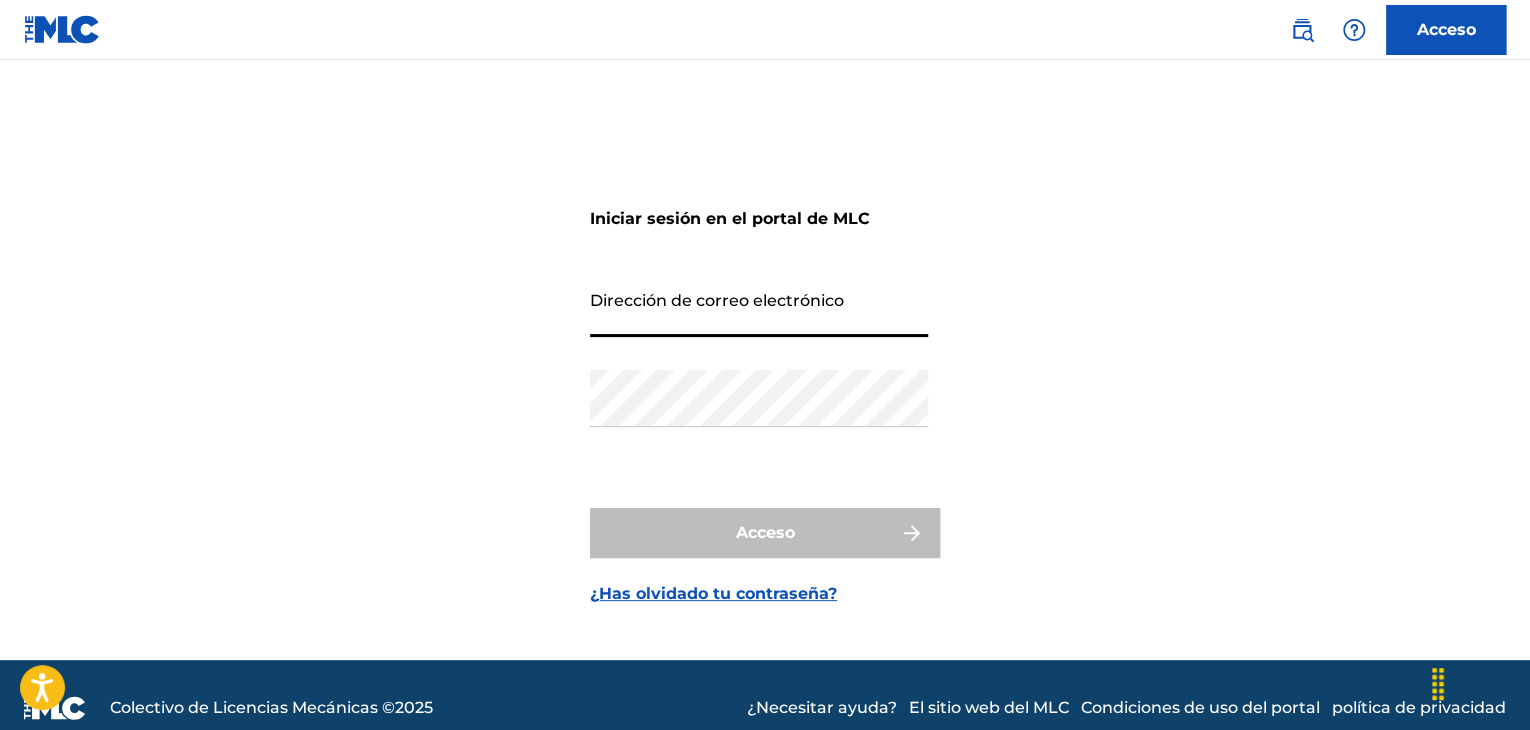 click on "Dirección de correo electrónico" at bounding box center [759, 308] 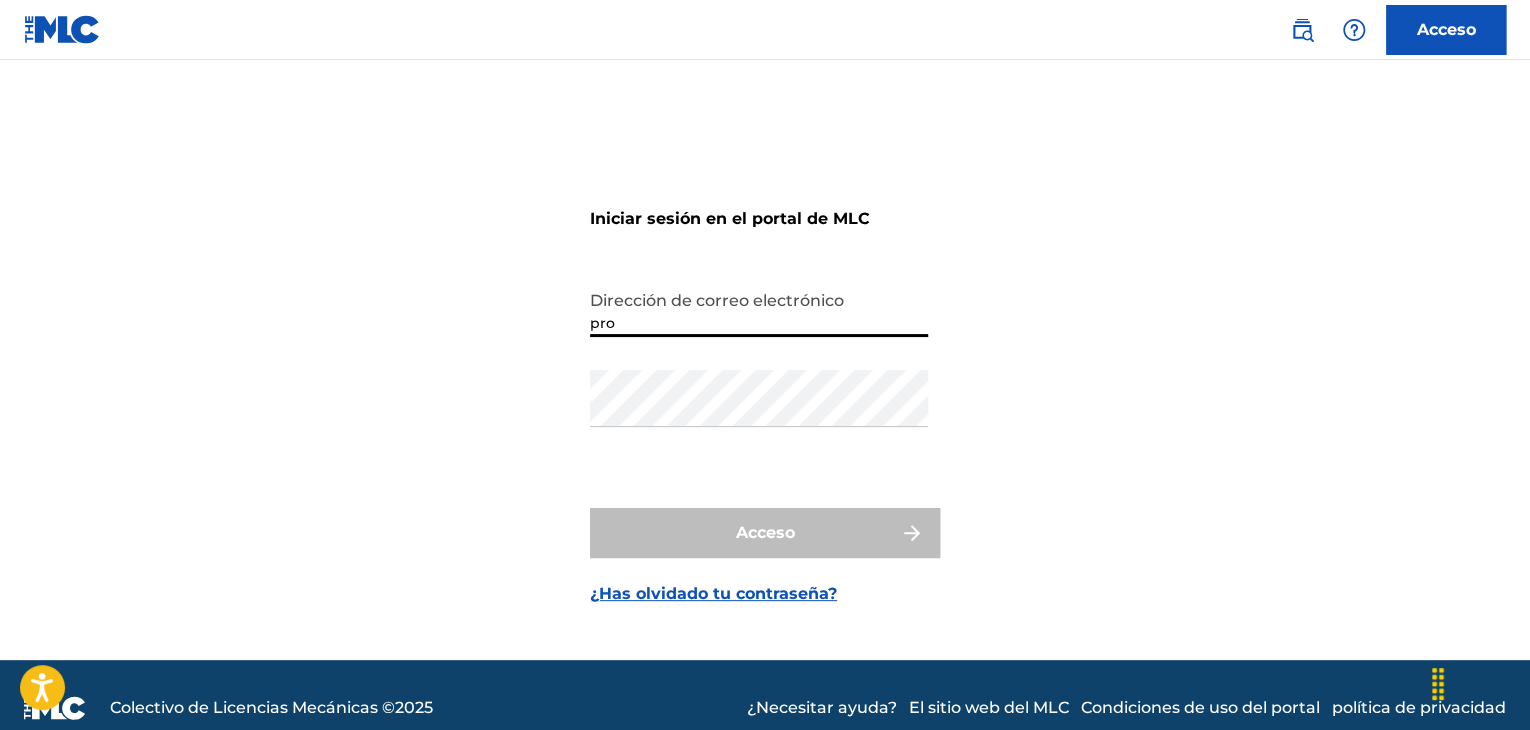 type on "[EMAIL]" 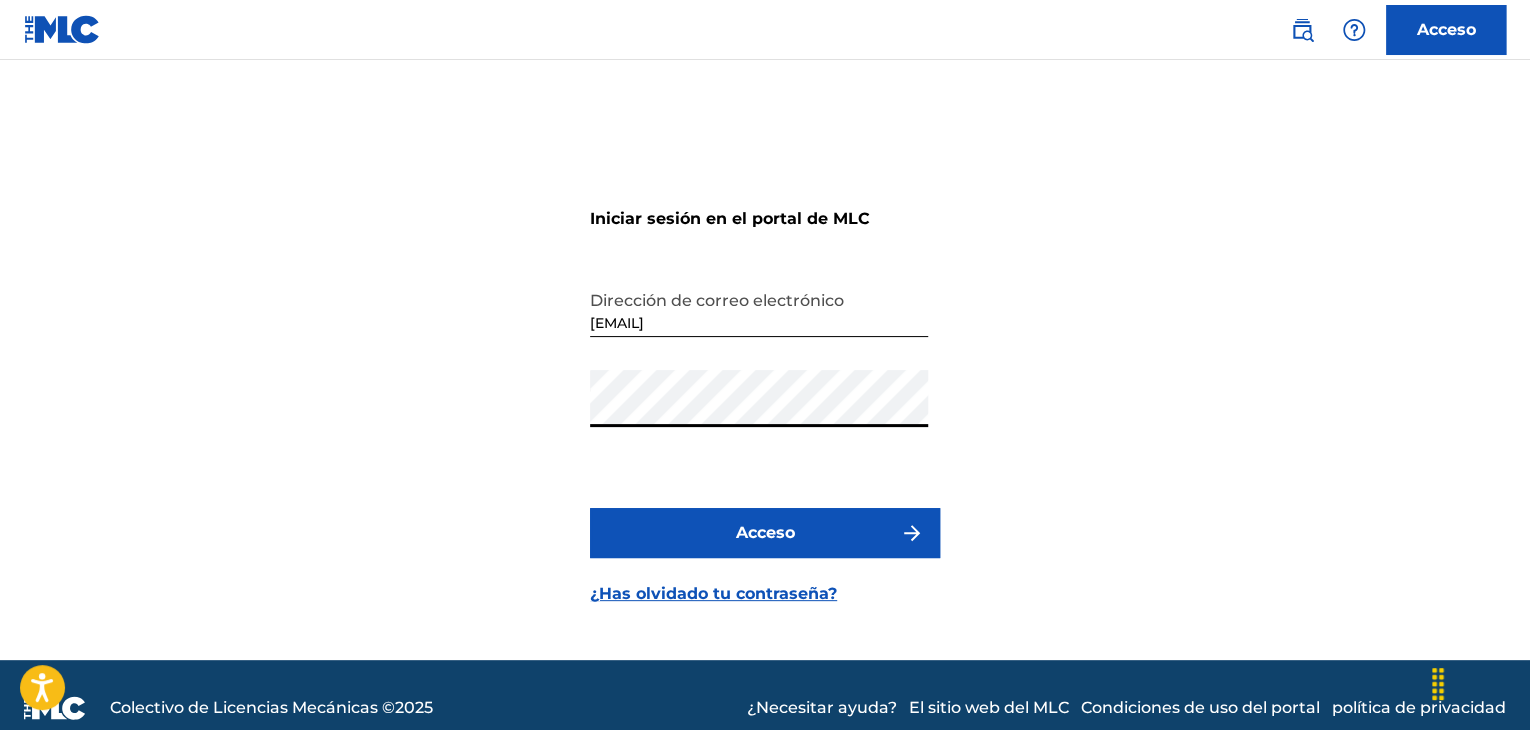 click on "Acceso" at bounding box center (765, 533) 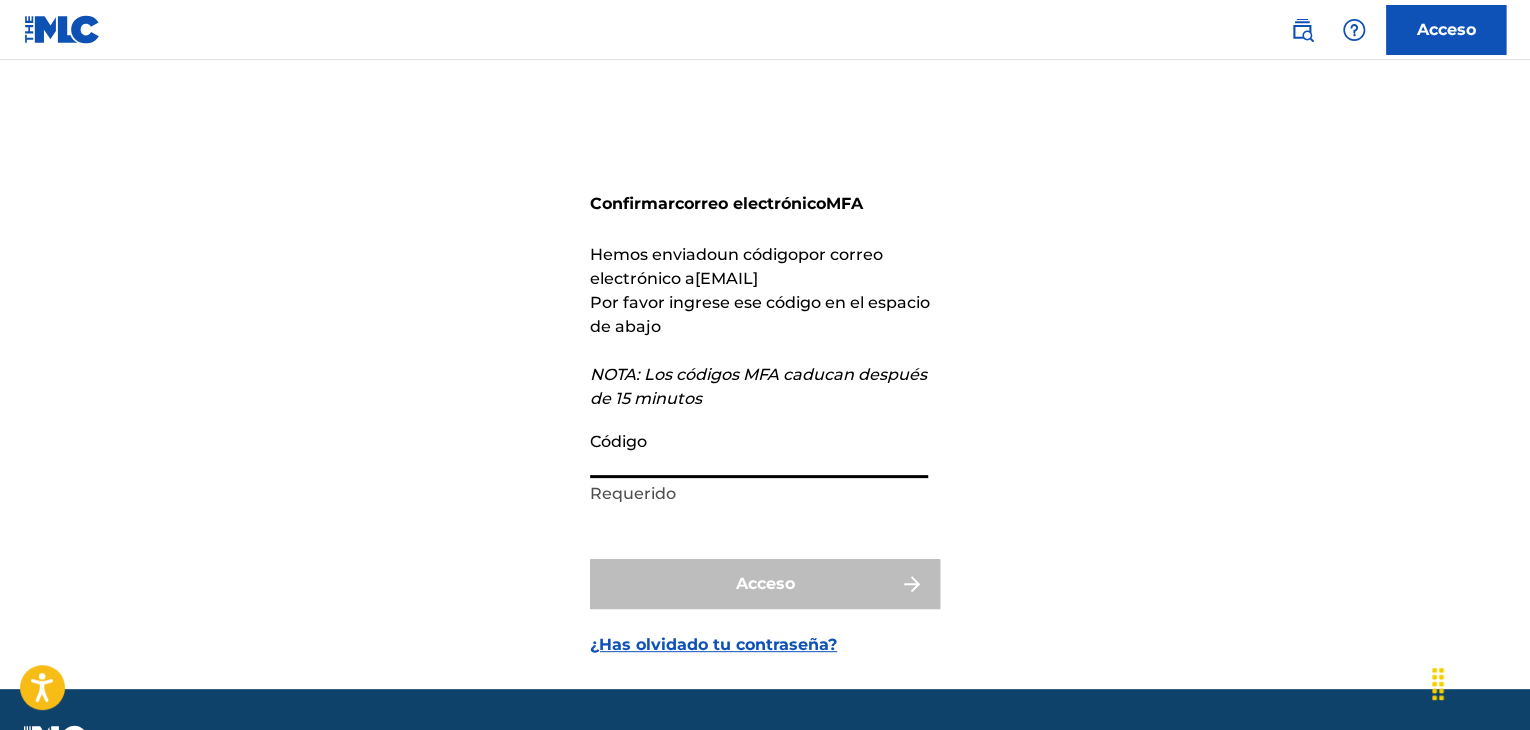 click on "Código" at bounding box center (759, 449) 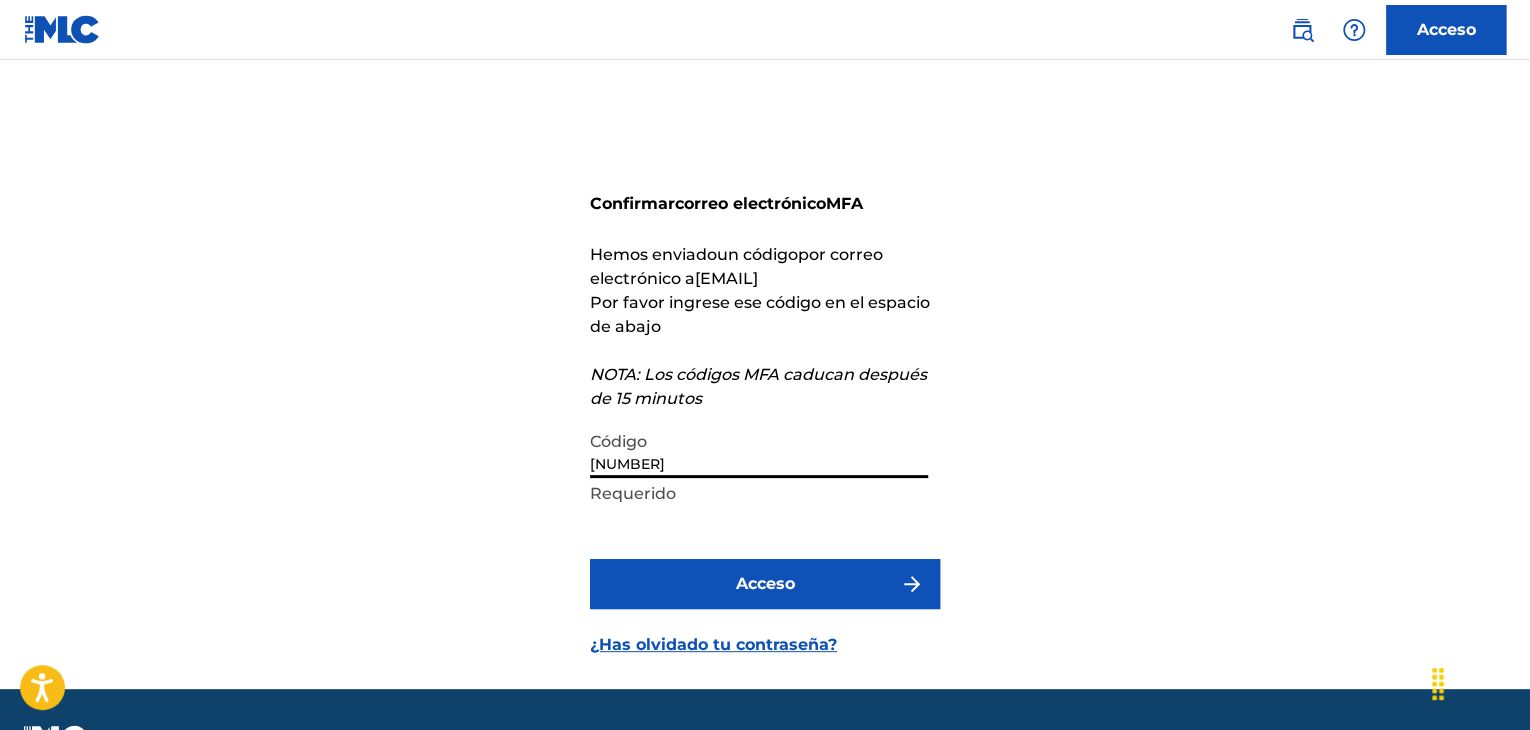type on "[NUMBER]" 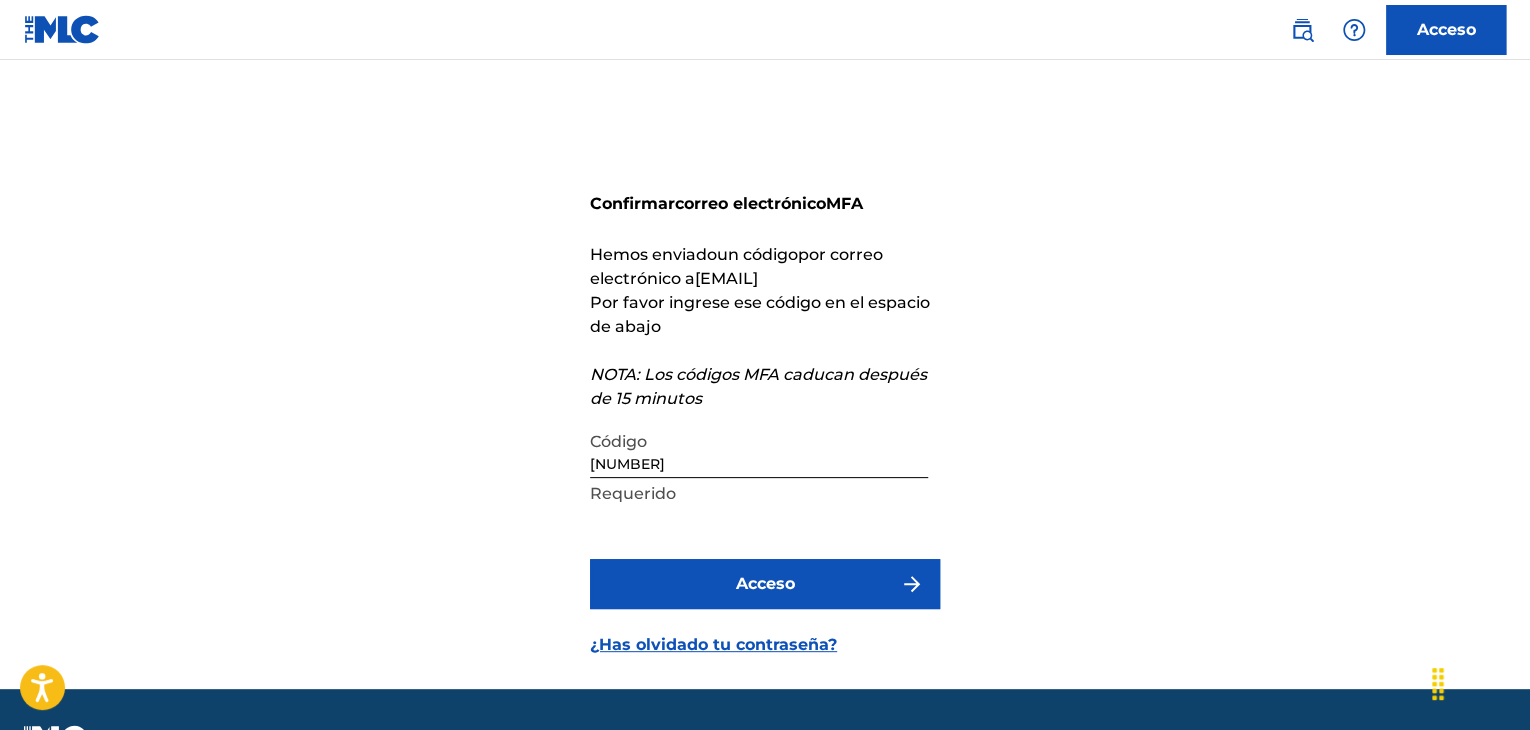 click on "Acceso" at bounding box center (765, 584) 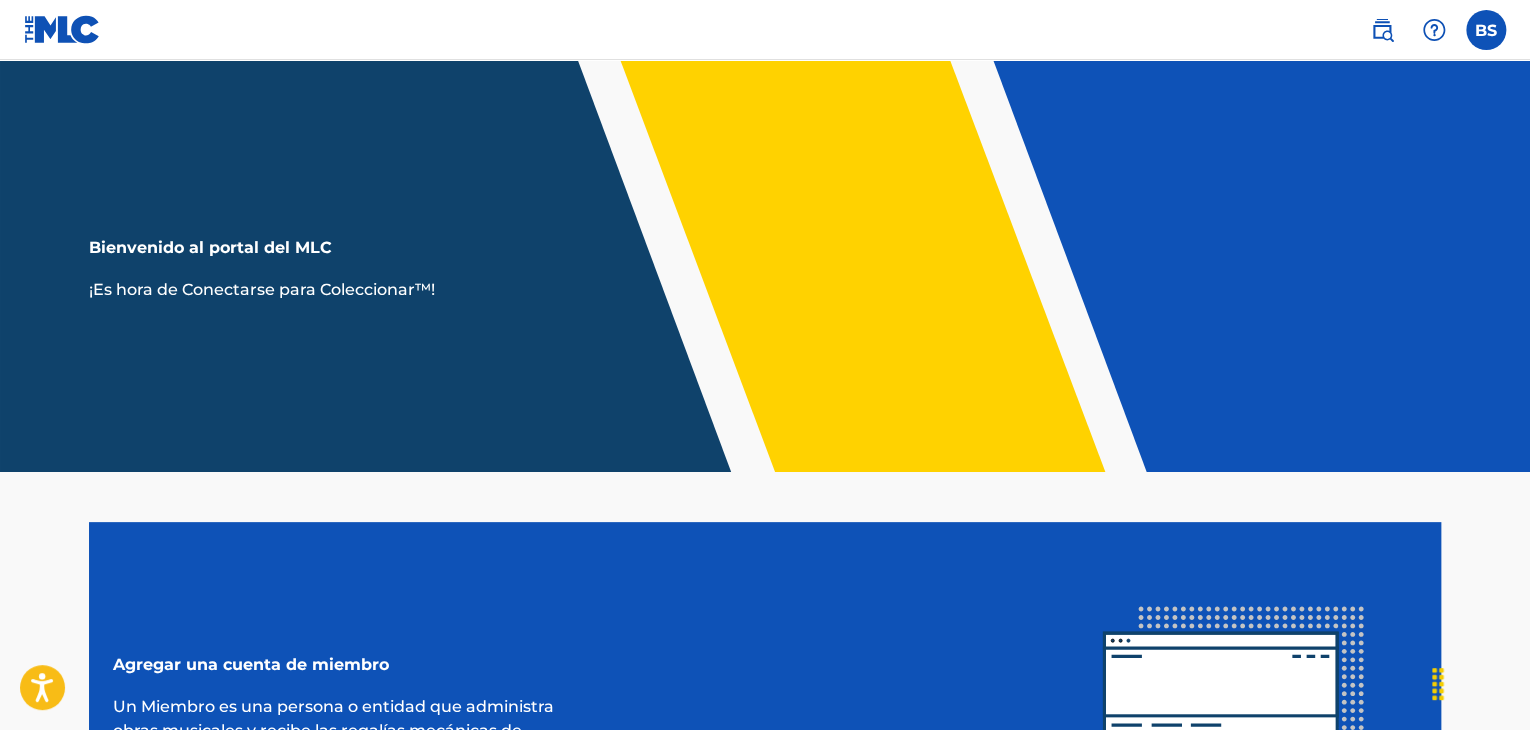 click at bounding box center [1486, 30] 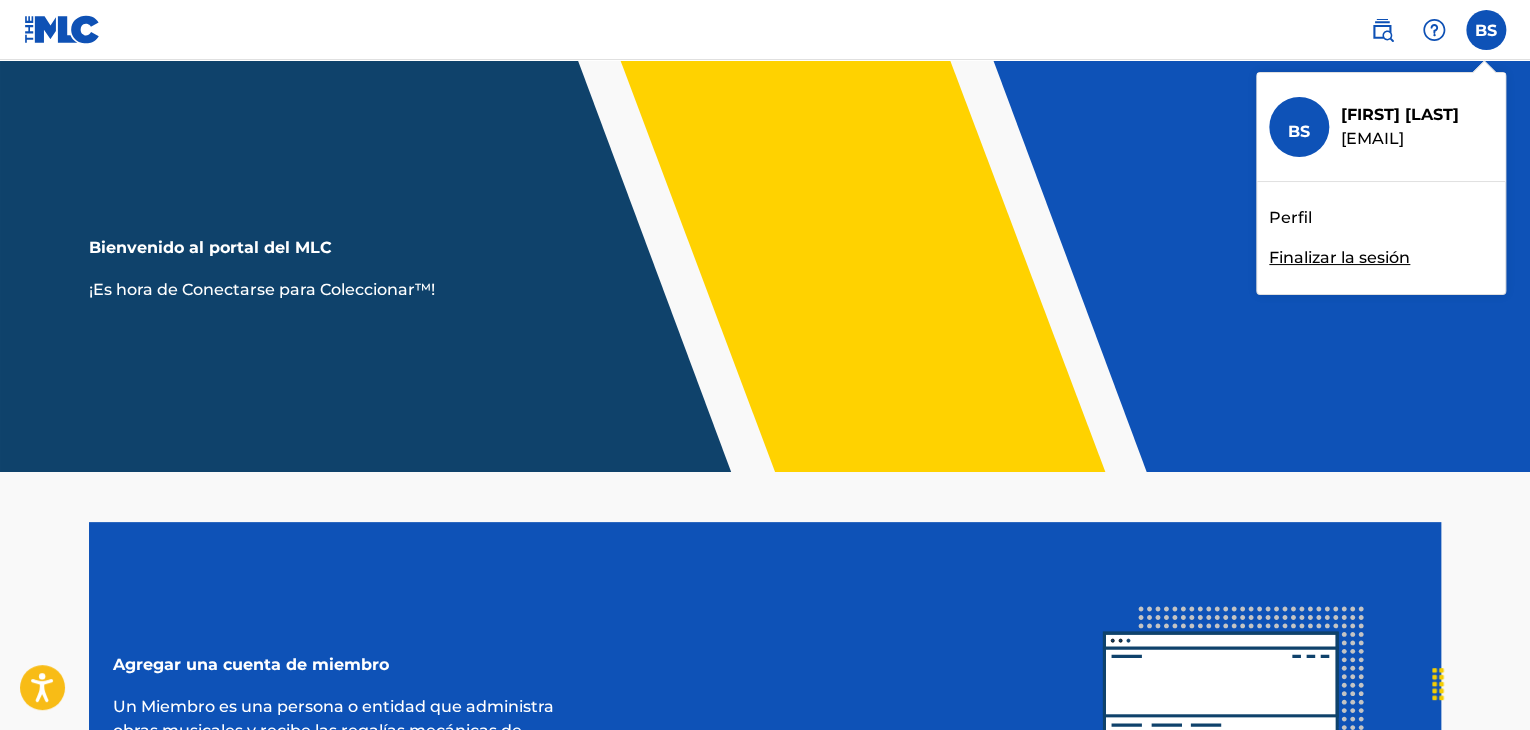 scroll, scrollTop: 0, scrollLeft: 0, axis: both 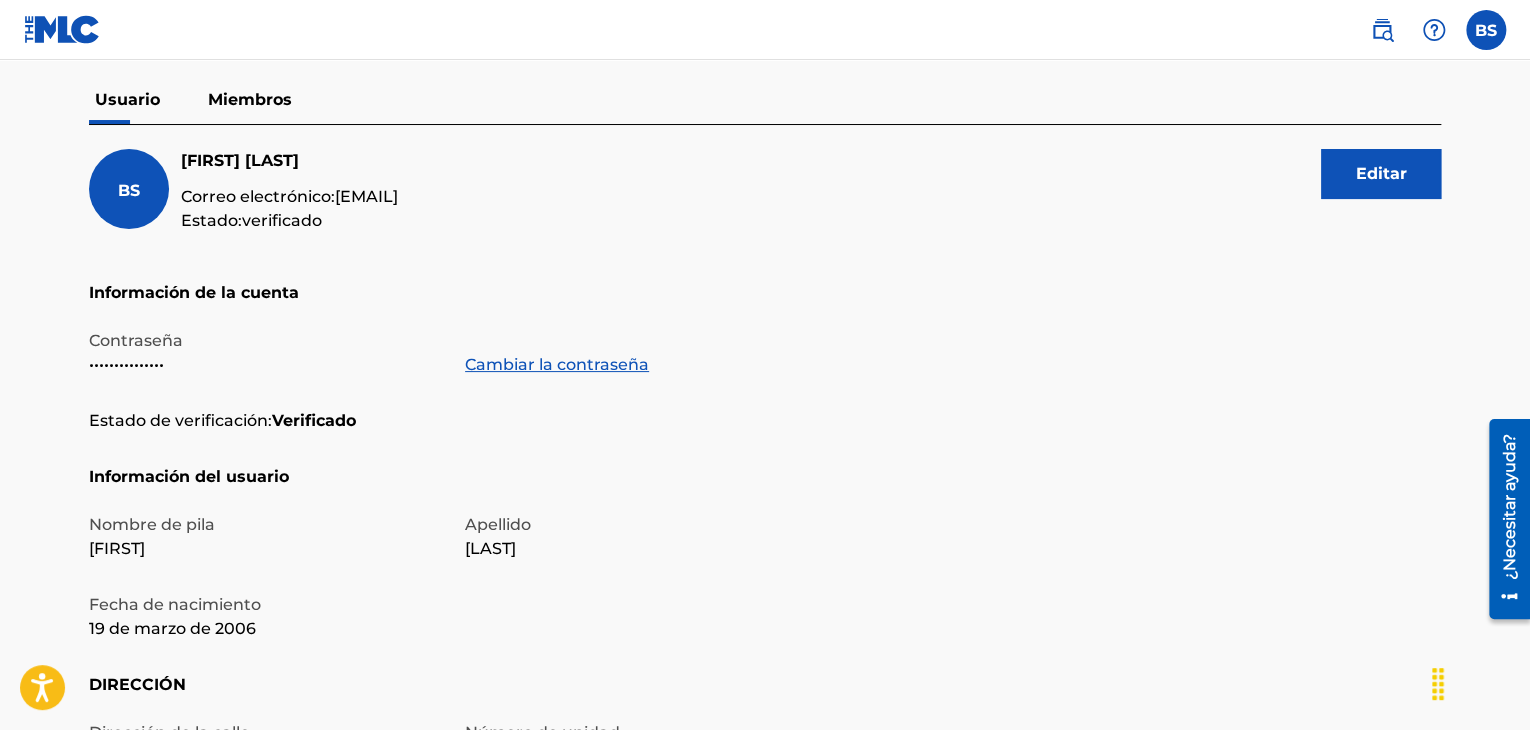 click on "Miembros" at bounding box center [250, 99] 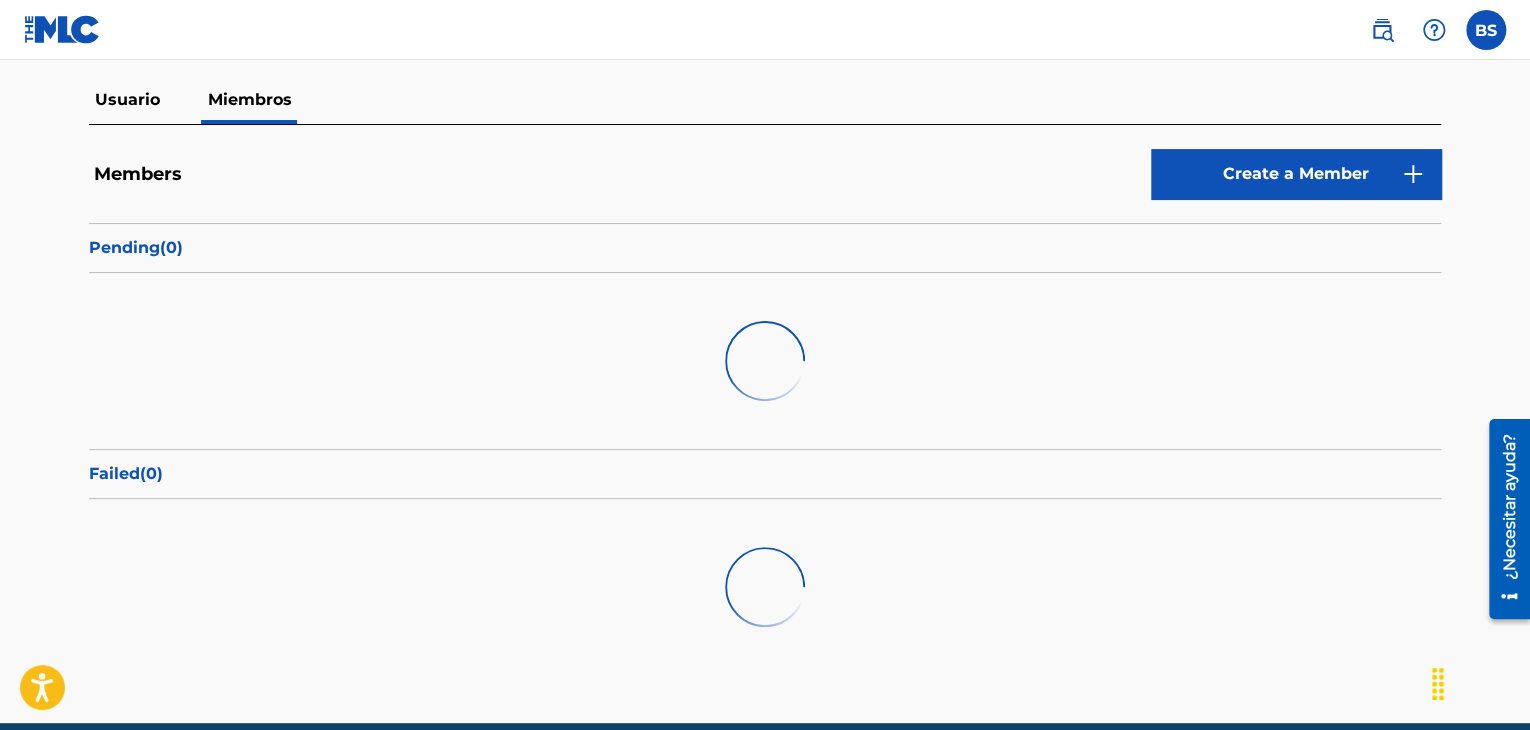 scroll, scrollTop: 0, scrollLeft: 0, axis: both 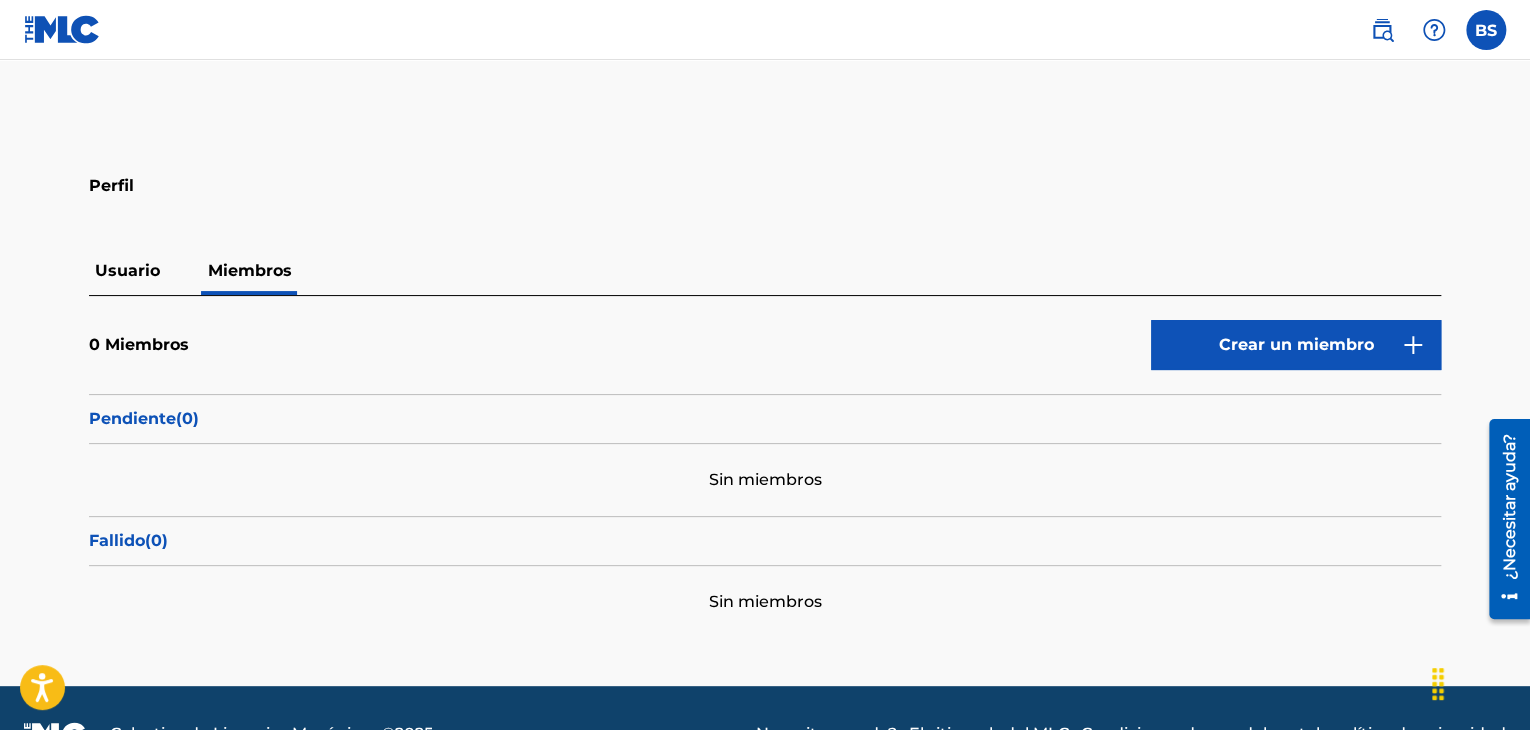 click on "Crear un miembro" at bounding box center (1296, 345) 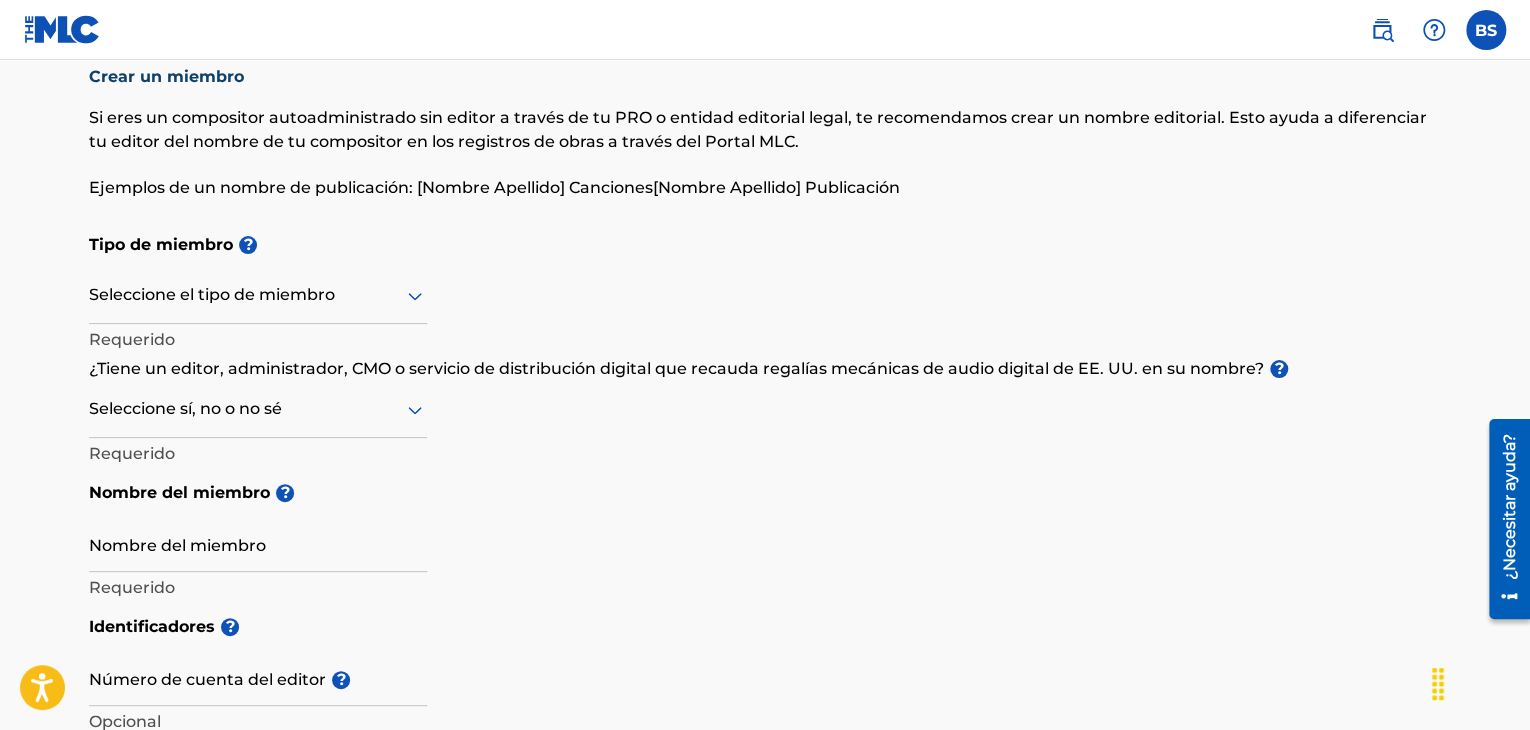 scroll, scrollTop: 73, scrollLeft: 0, axis: vertical 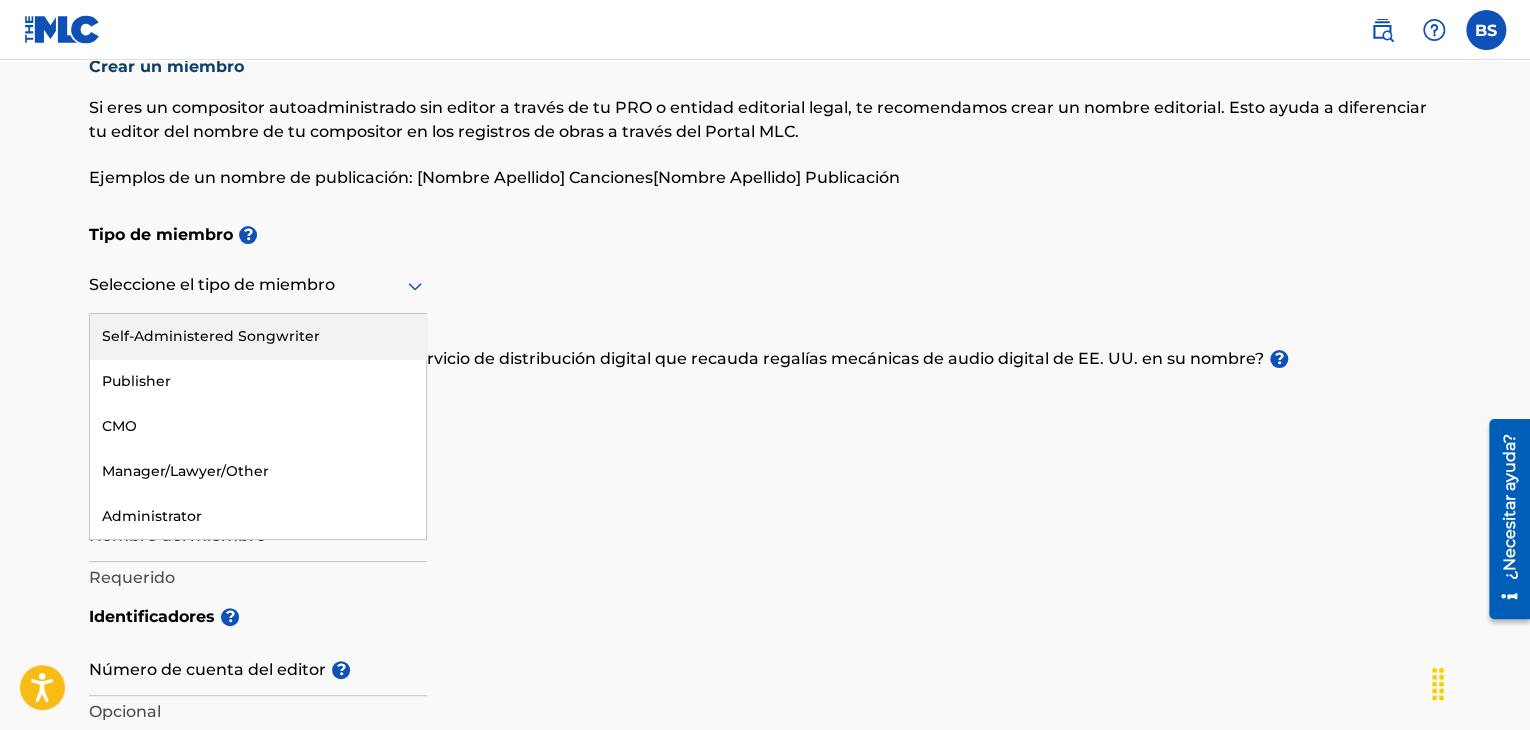 click on "Seleccione el tipo de miembro" at bounding box center (258, 285) 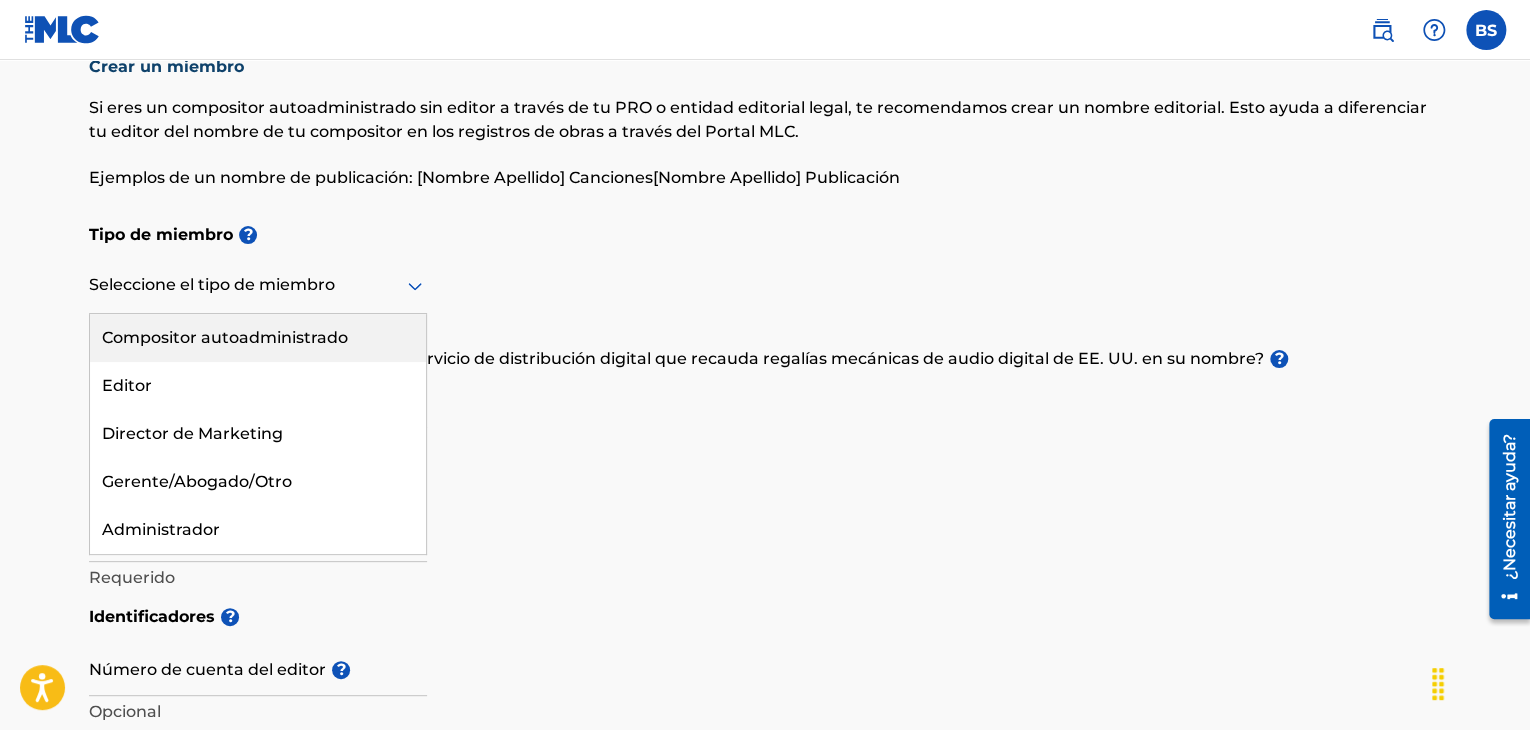 click on "Compositor autoadministrado" at bounding box center [225, 337] 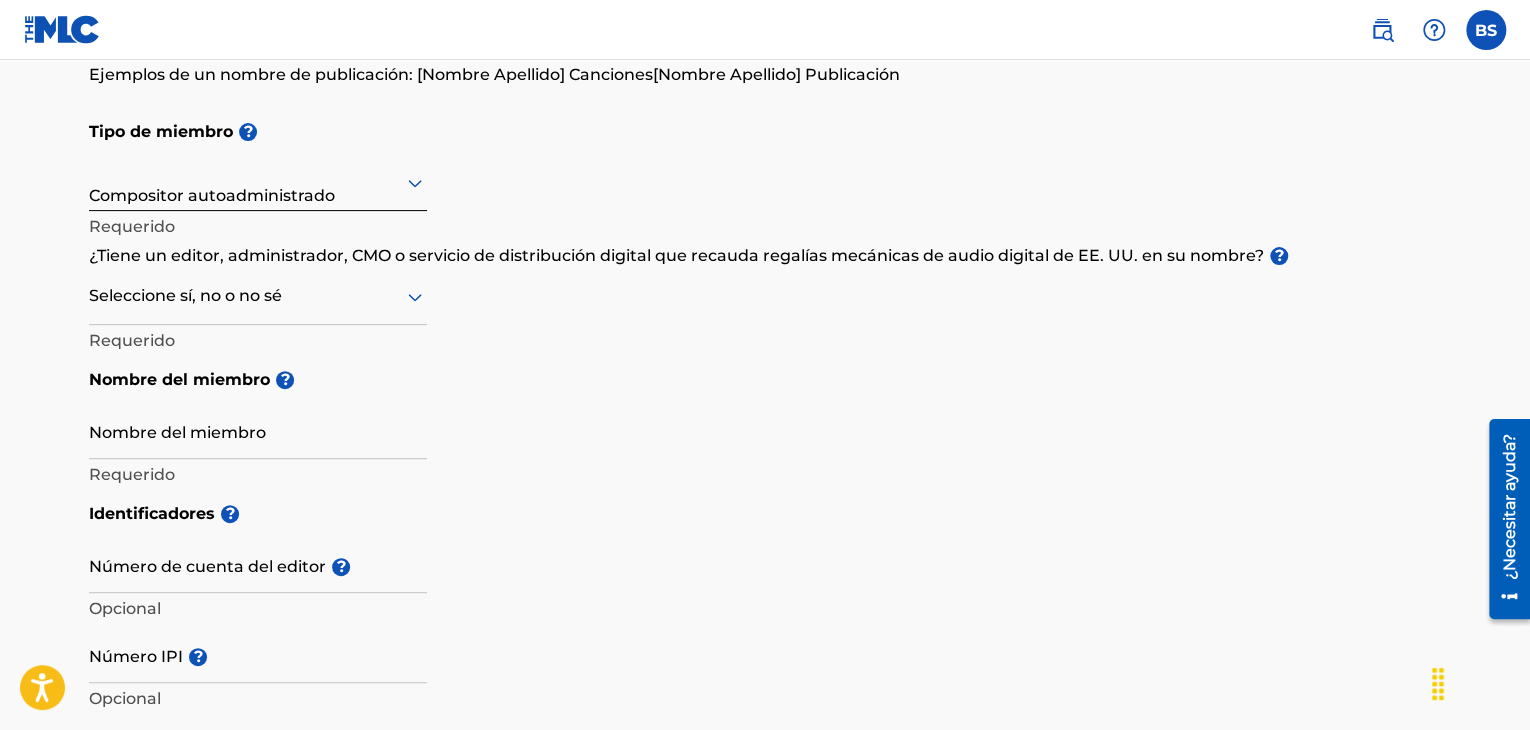 scroll, scrollTop: 183, scrollLeft: 0, axis: vertical 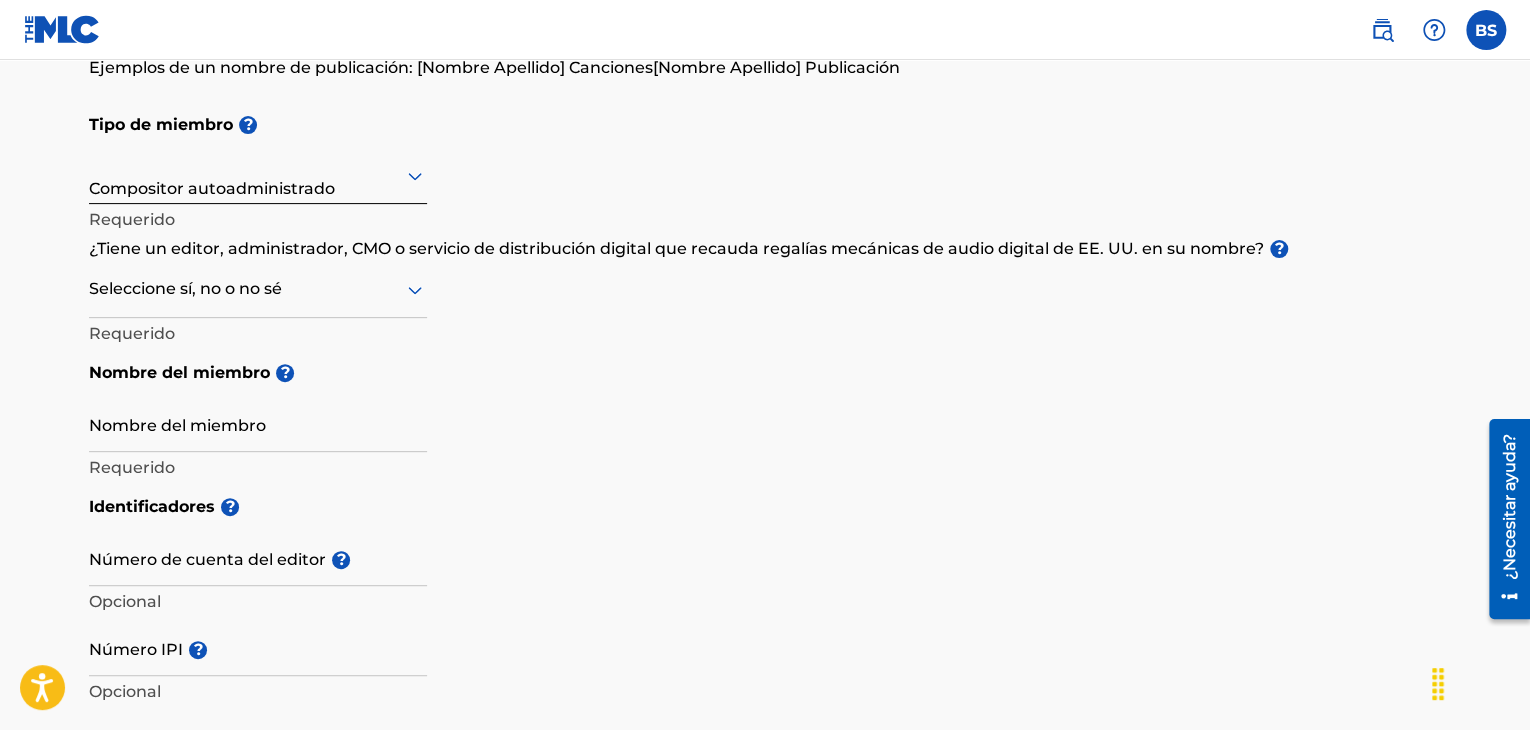 click at bounding box center [258, 289] 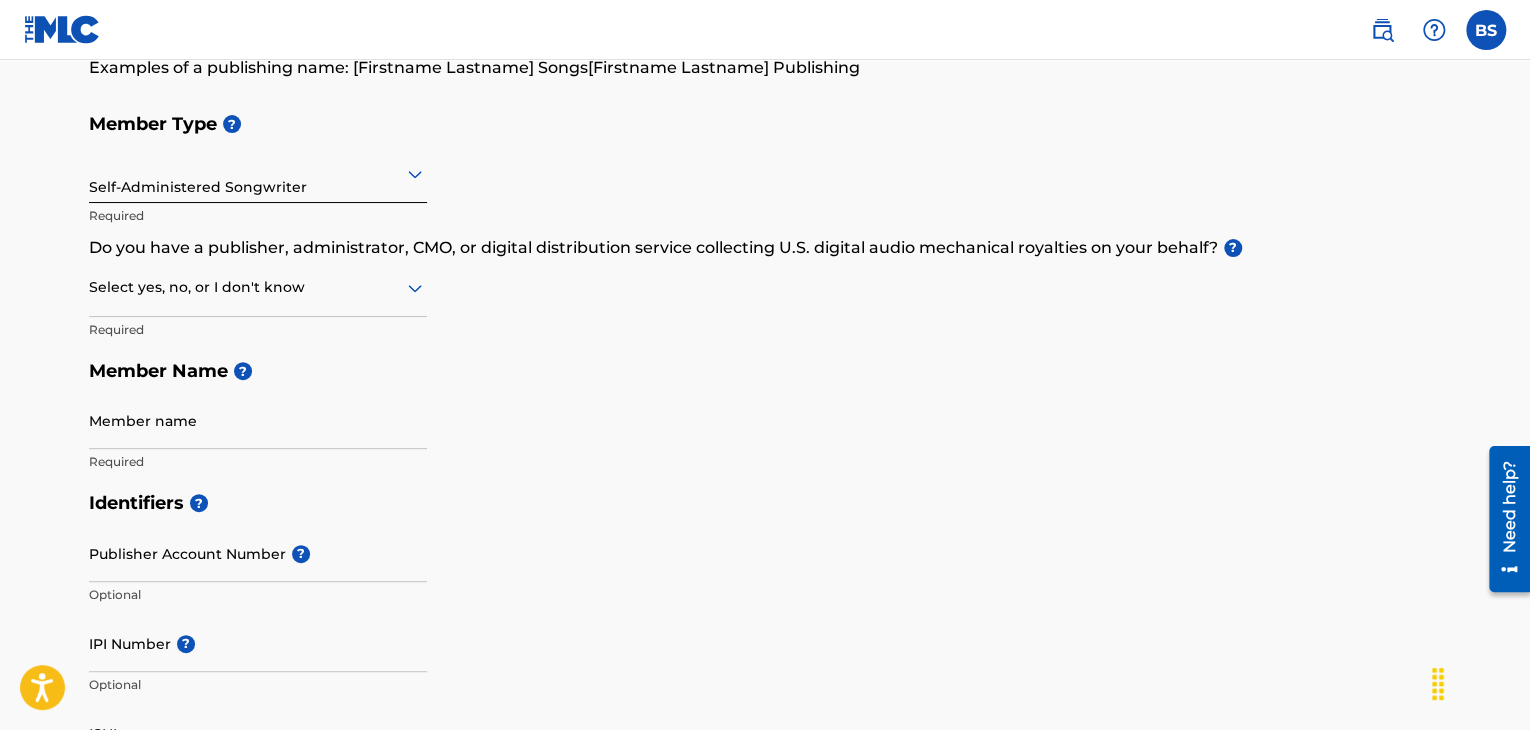 click on "Member Type ? Self-Administered Songwriter Required Do you have a publisher, administrator, CMO, or digital distribution service collecting U.S. digital audio mechanical royalties on your behalf? ? Select yes, no, or I don't know Required Member Name ? Member name Required" at bounding box center [765, 292] 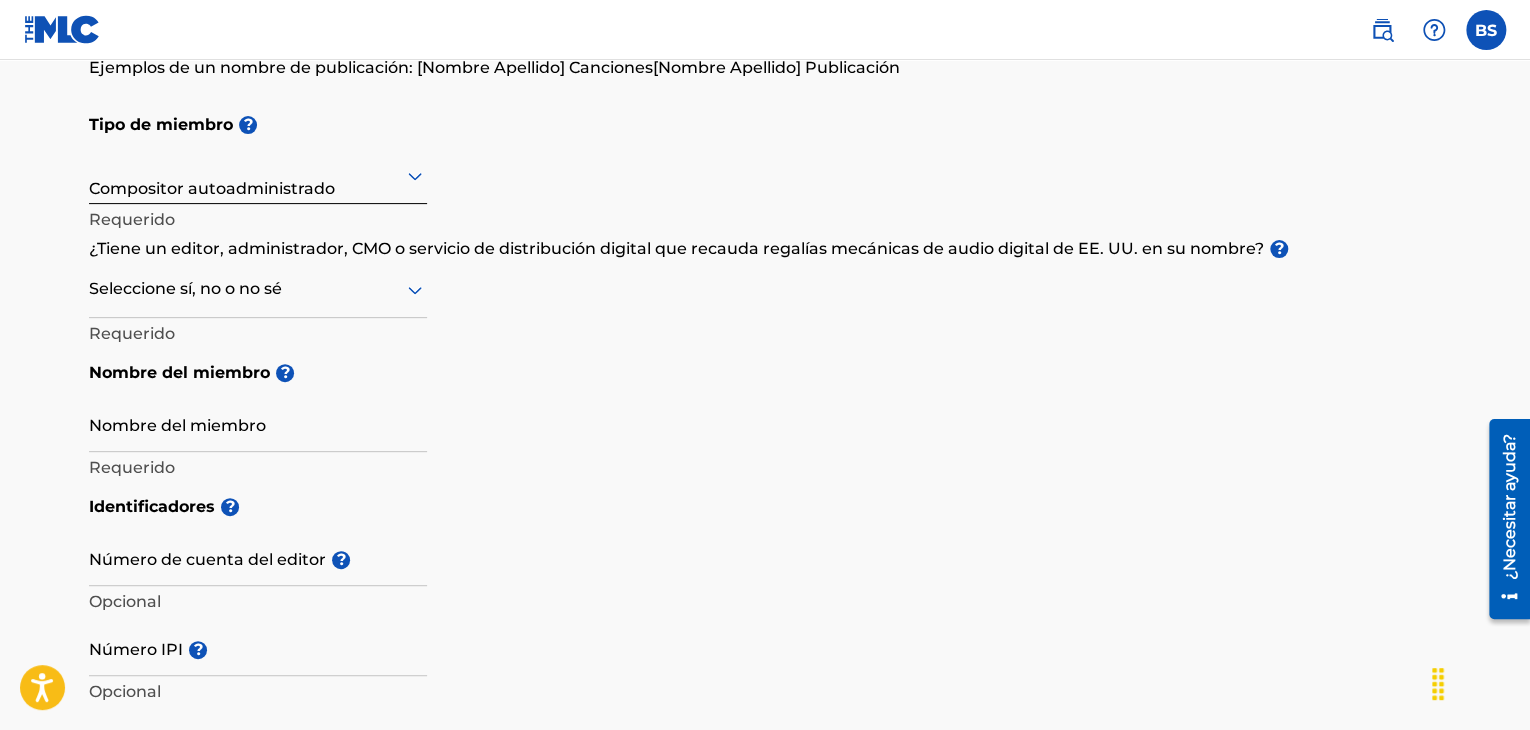 click on "Tipo de miembro ? Compositor autoadministrado Requerido ¿Tiene un editor, administrador, CMO o servicio de distribución digital que recauda regalías mecánicas de audio digital de EE. UU. en su nombre? ? Seleccione sí, no o no sé Requerido Nombre del miembro ? Nombre del miembro Requerido" at bounding box center (765, 294) 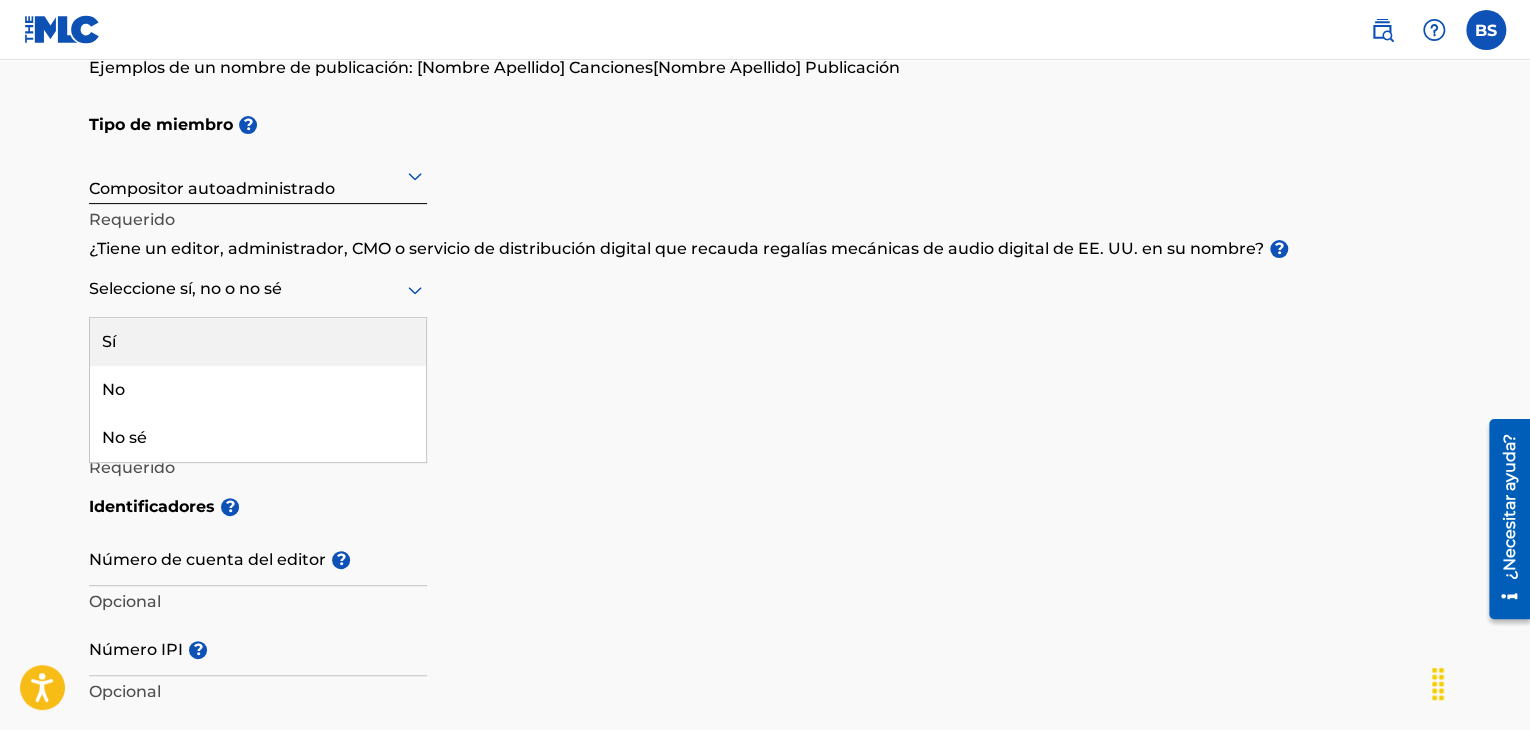 click at bounding box center (258, 289) 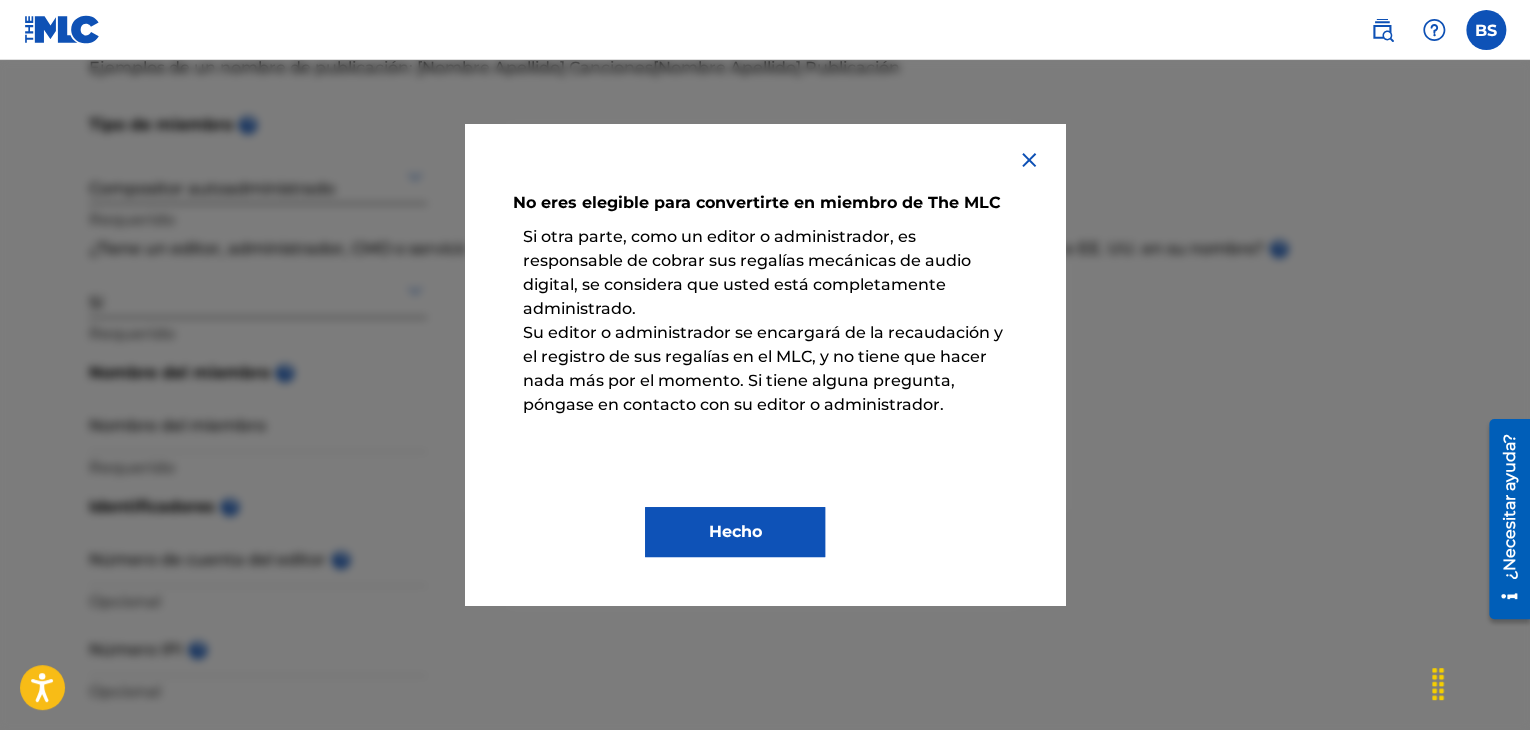 click on "Hecho" at bounding box center (735, 532) 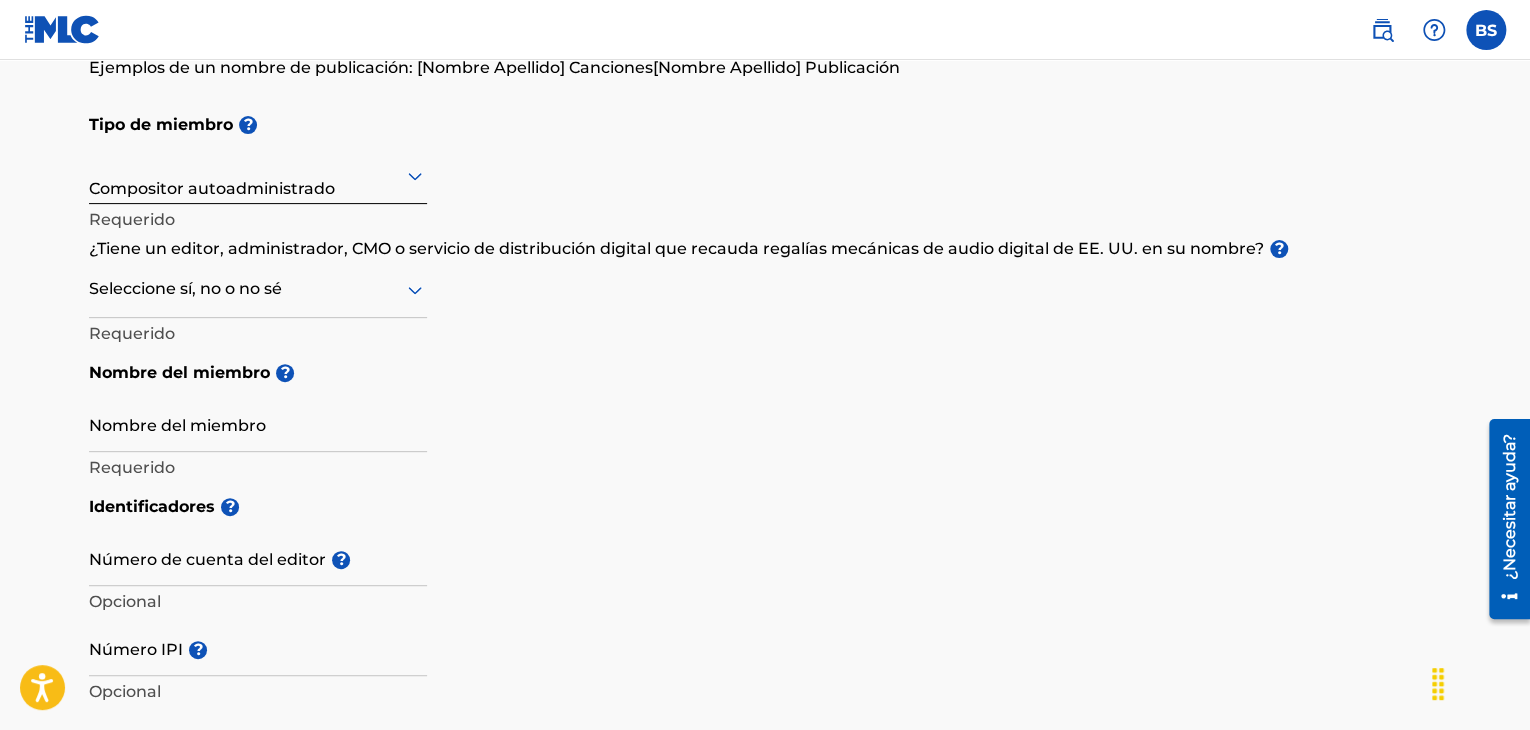 click on "Seleccione sí, no o no sé" at bounding box center [258, 289] 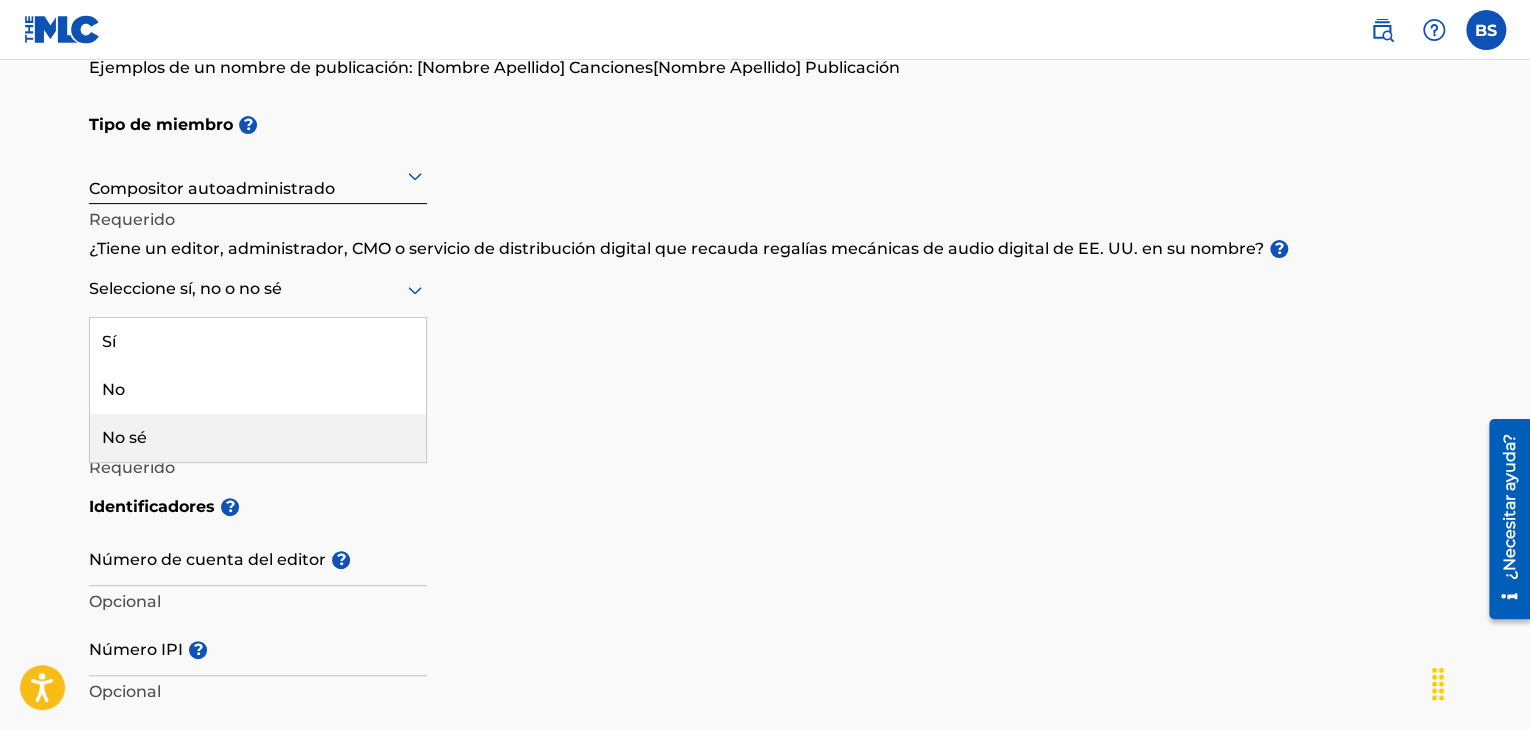 click on "No sé" at bounding box center (258, 438) 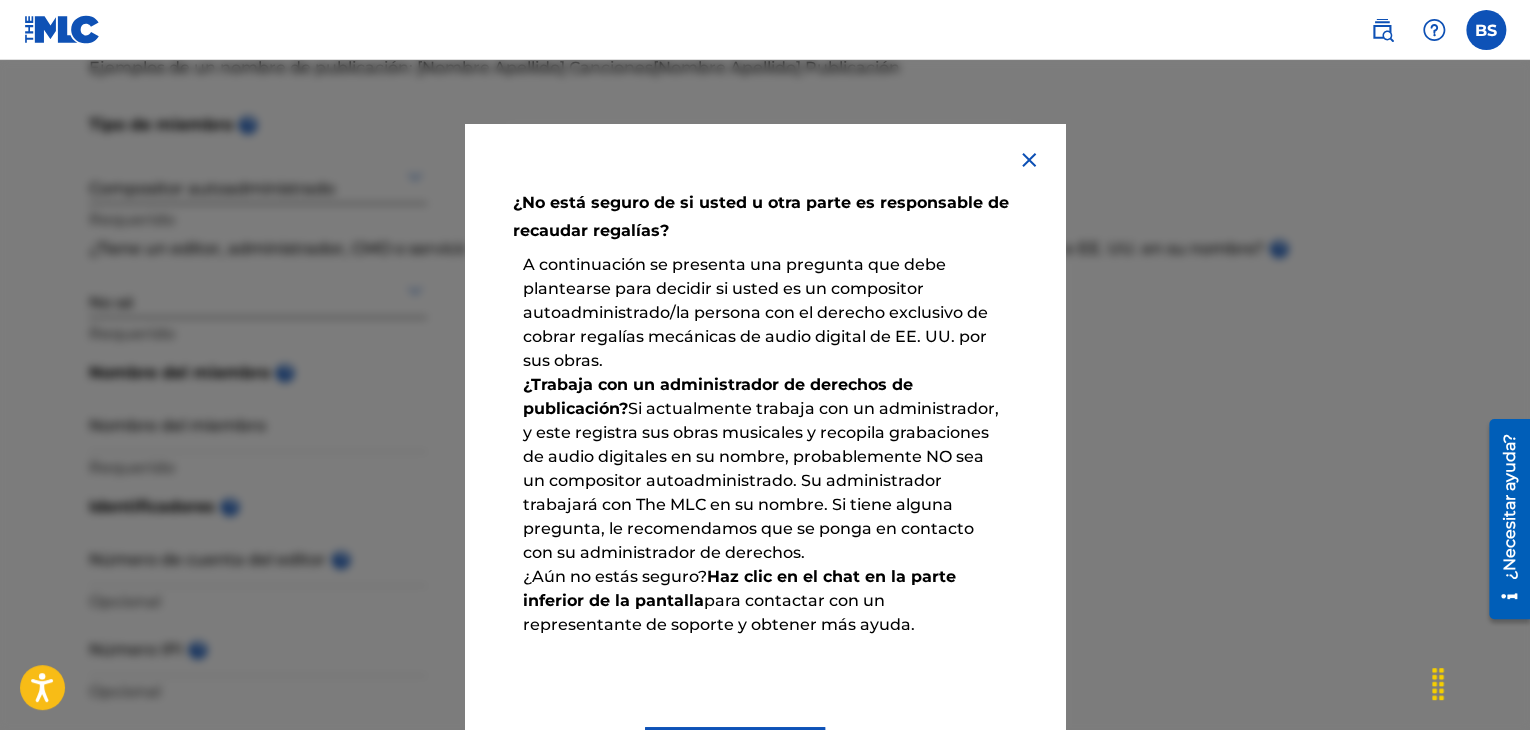 click at bounding box center [1029, 160] 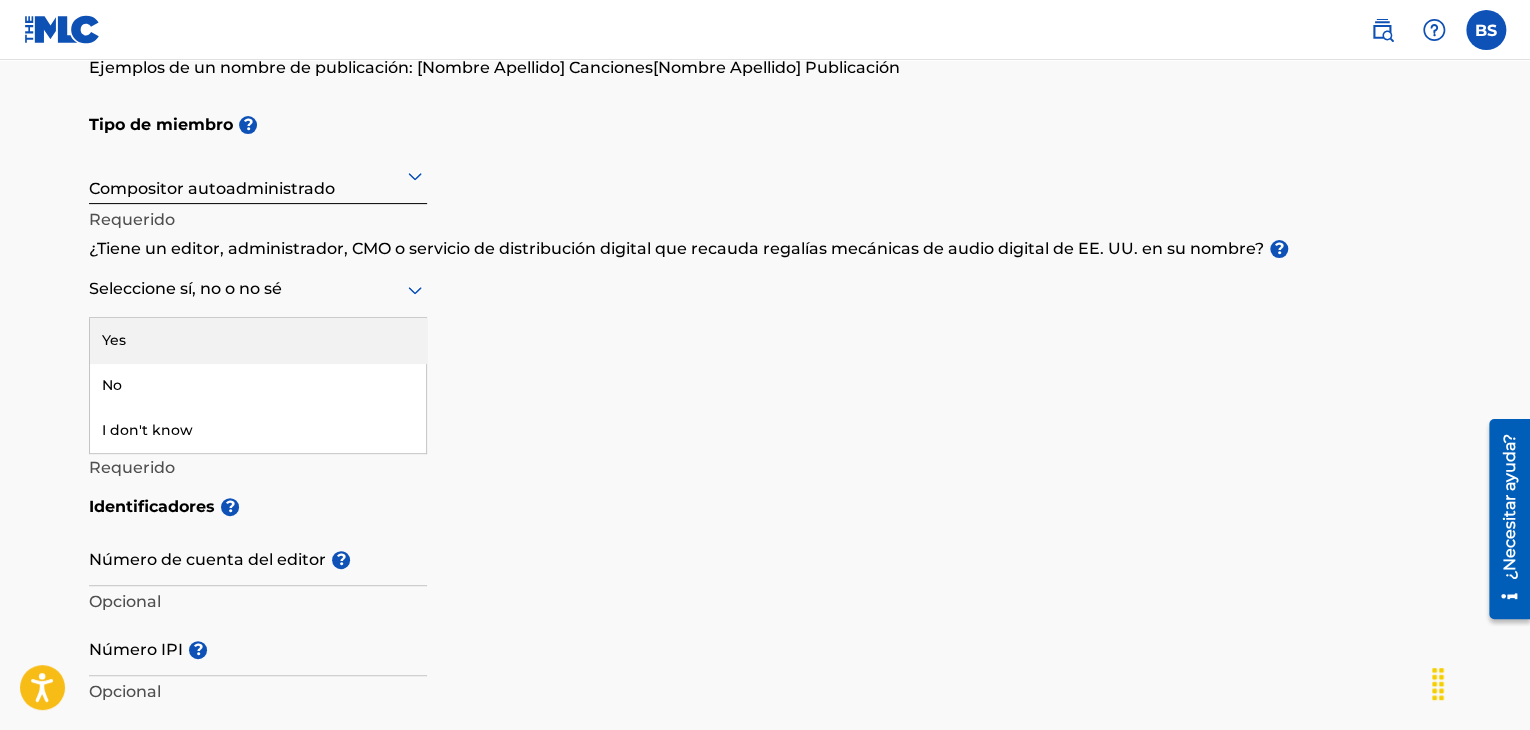 click at bounding box center [258, 289] 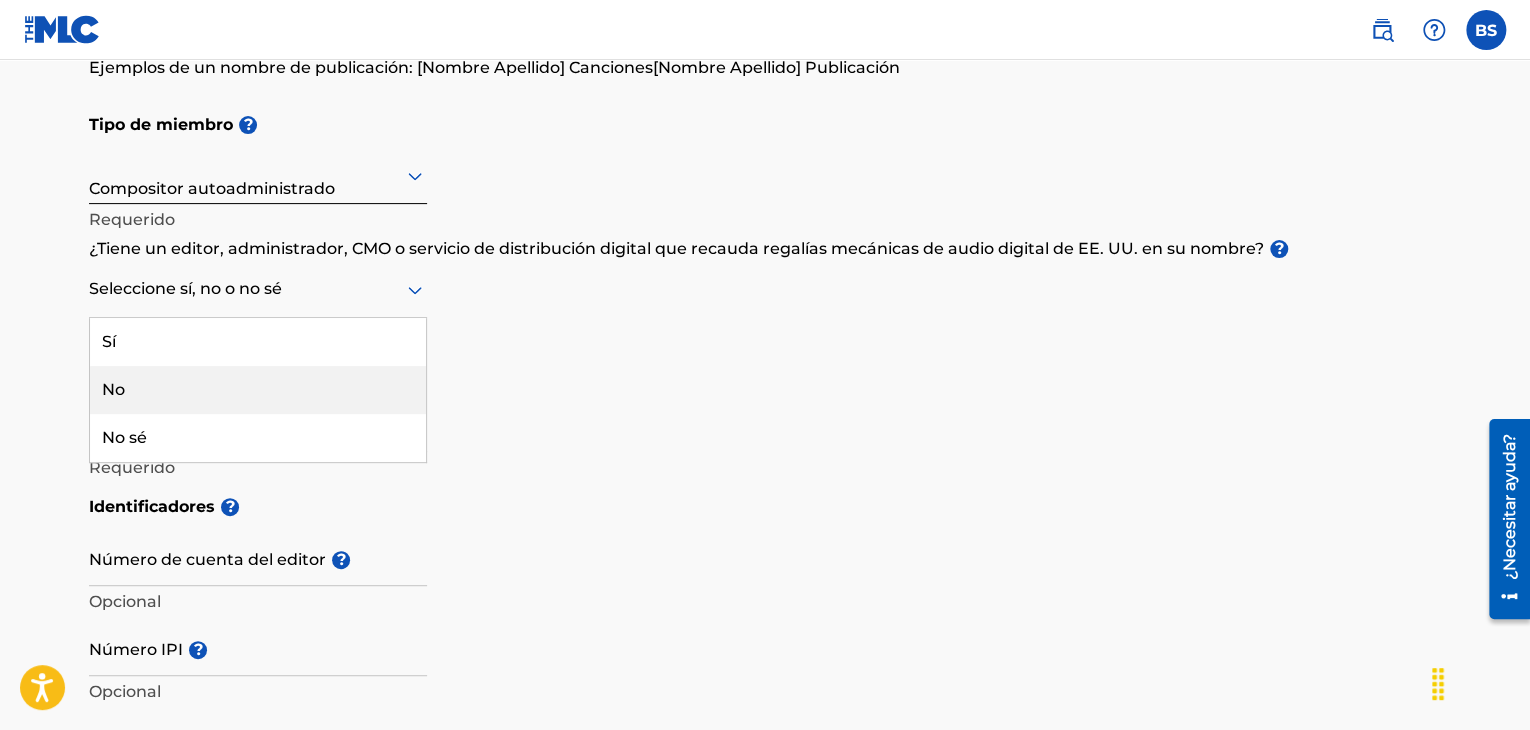 click on "No" at bounding box center (258, 390) 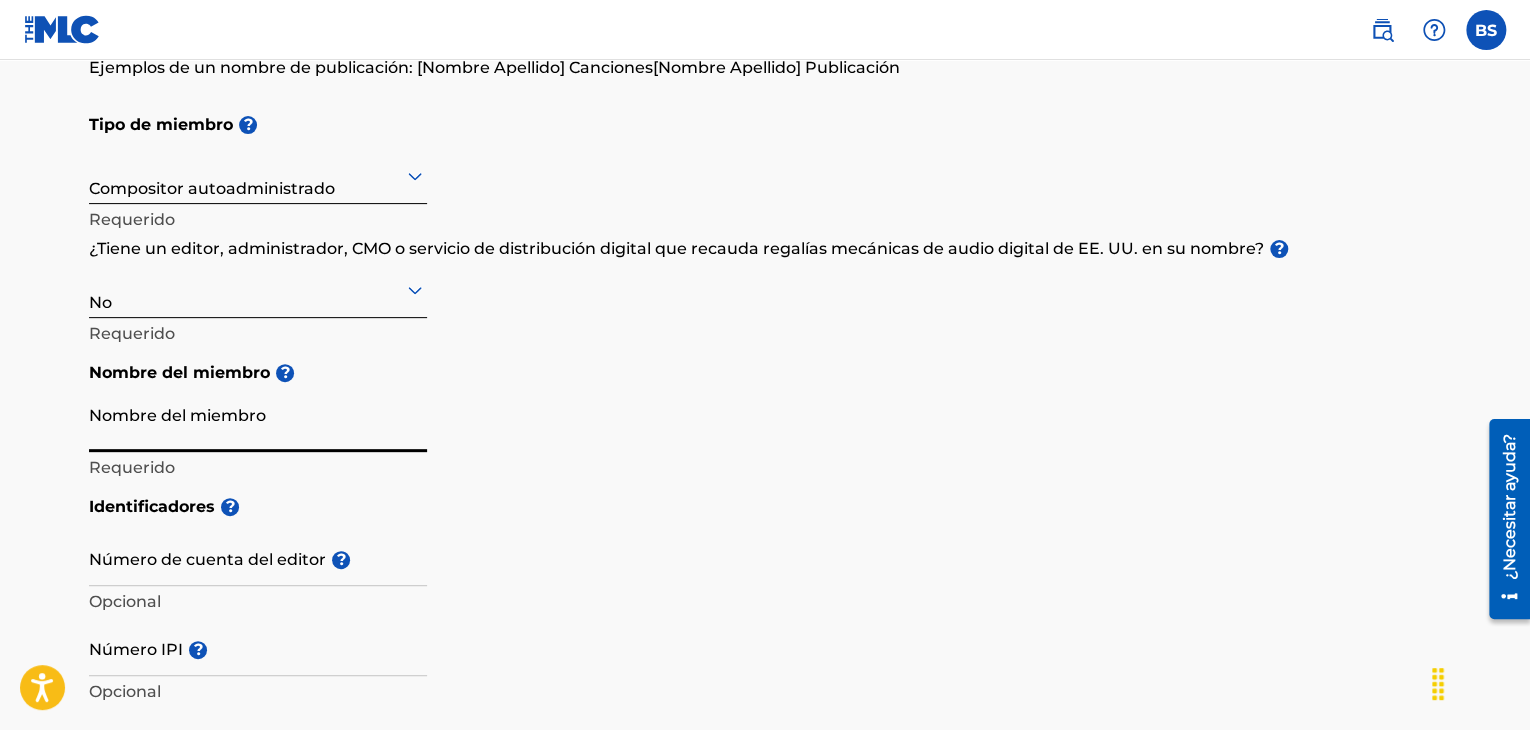 click on "Nombre del miembro" at bounding box center (258, 423) 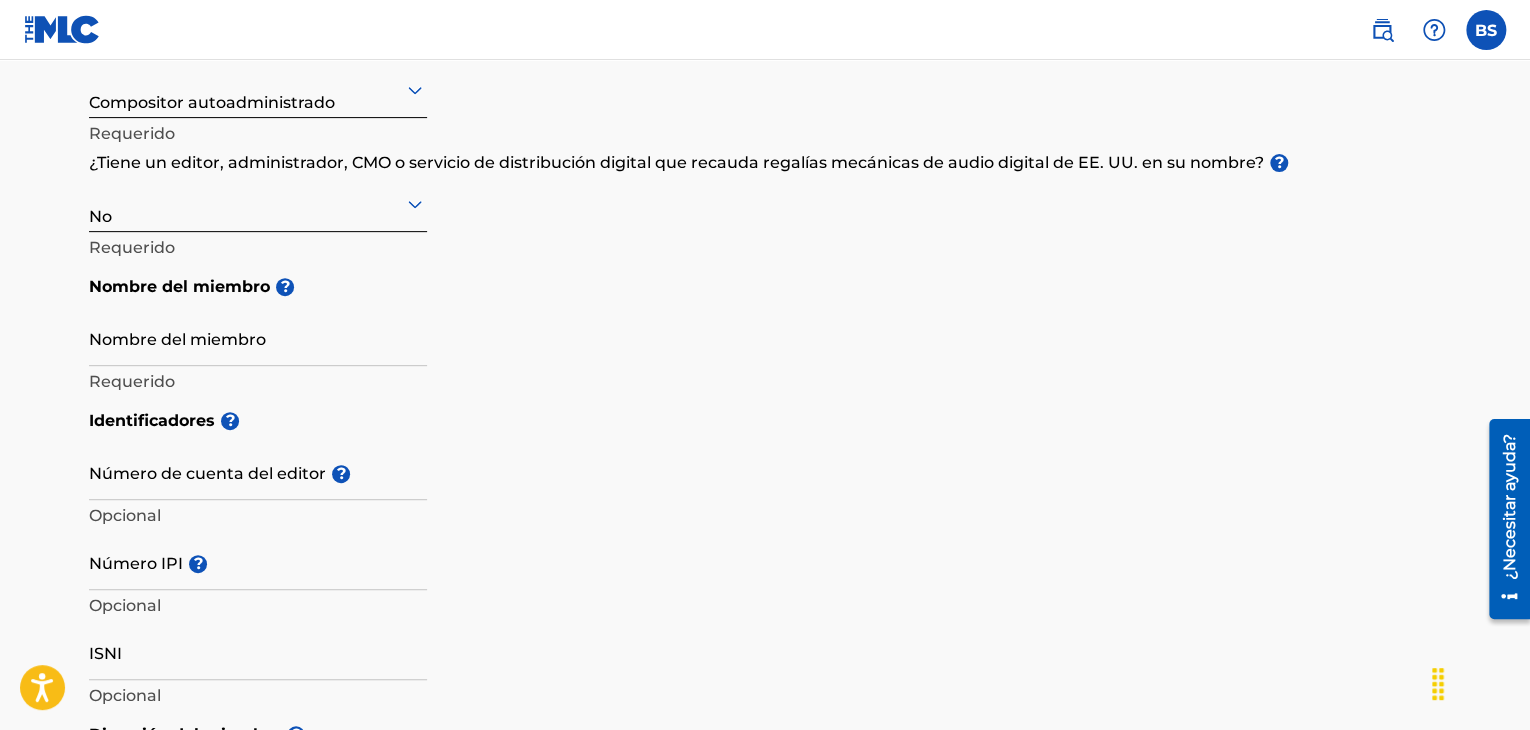 scroll, scrollTop: 270, scrollLeft: 0, axis: vertical 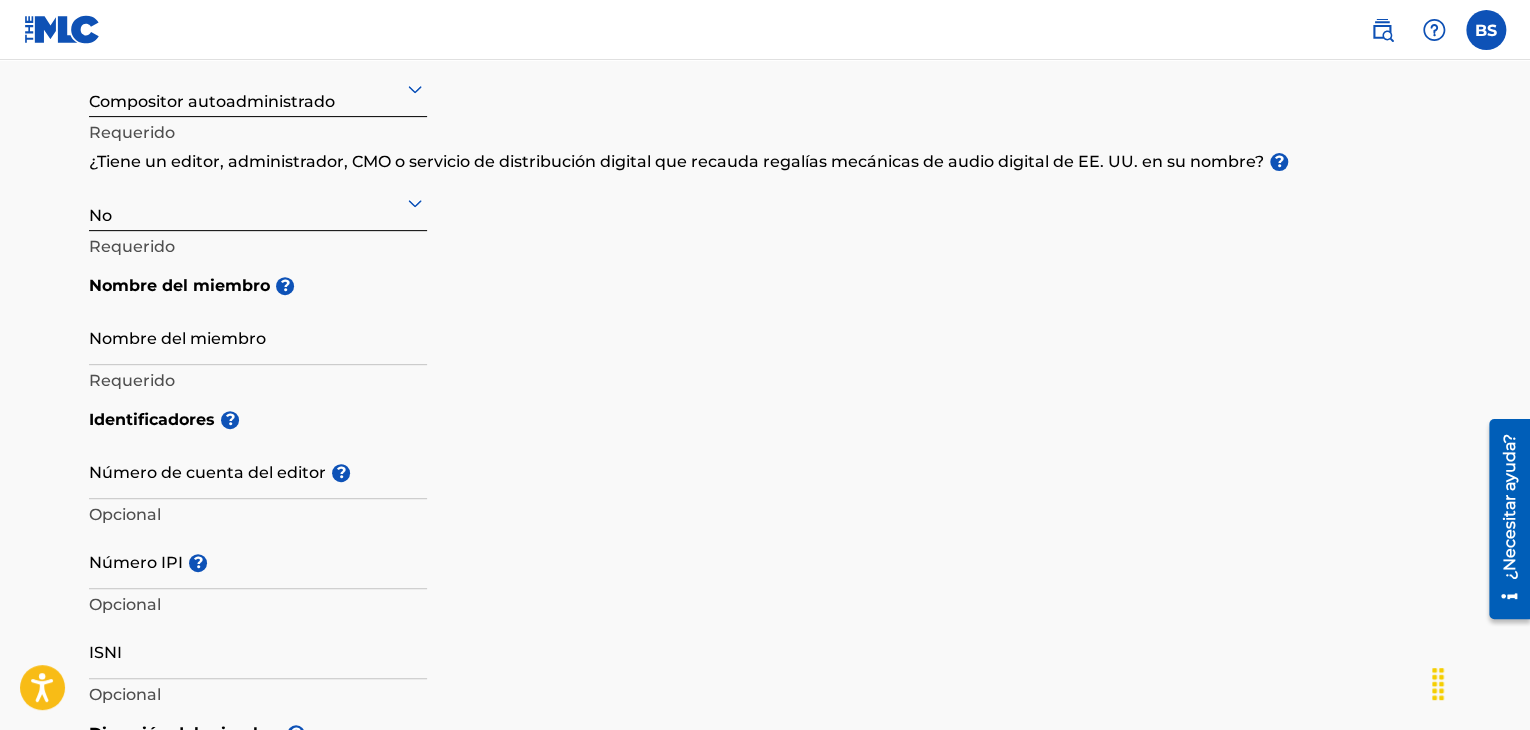 click on "Nombre del miembro" at bounding box center (258, 336) 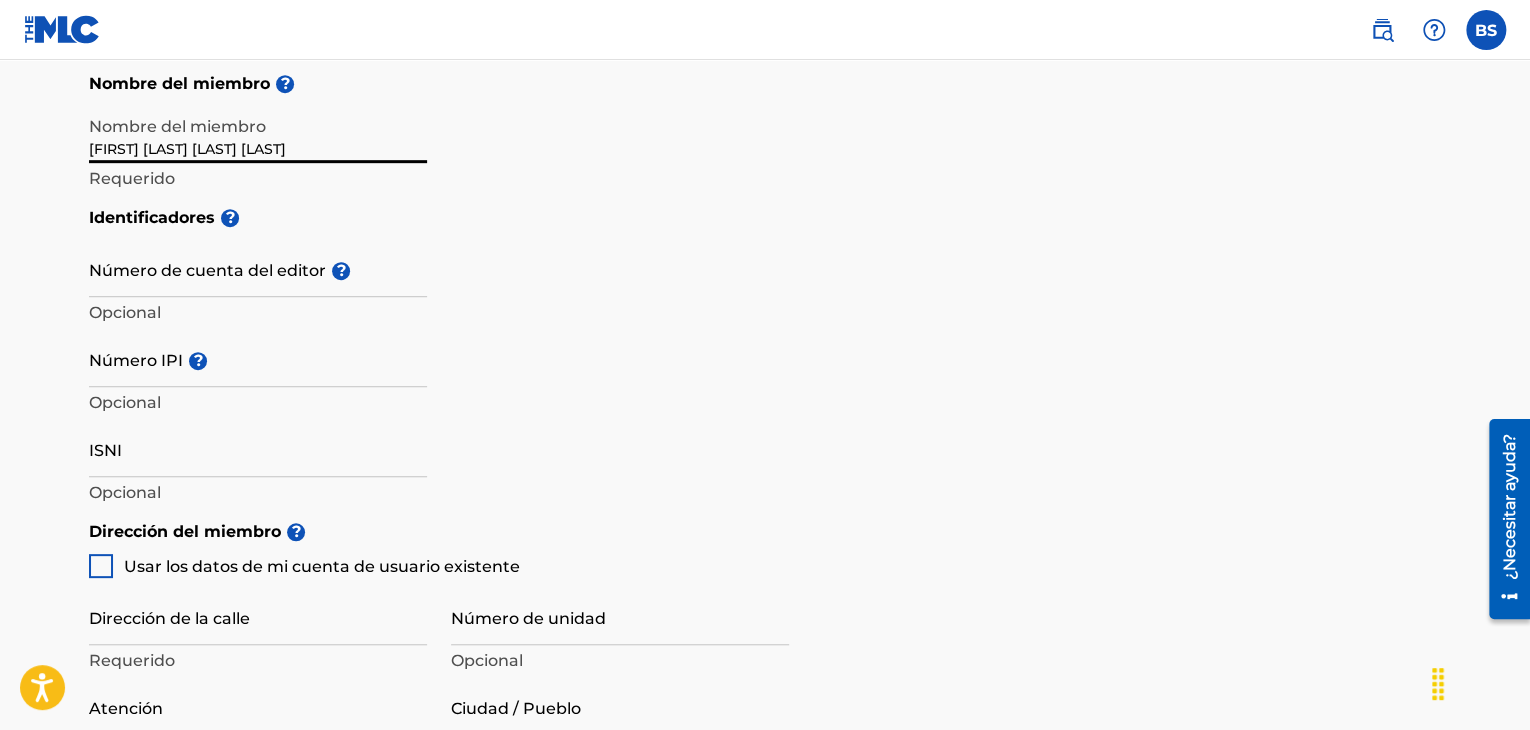 scroll, scrollTop: 489, scrollLeft: 0, axis: vertical 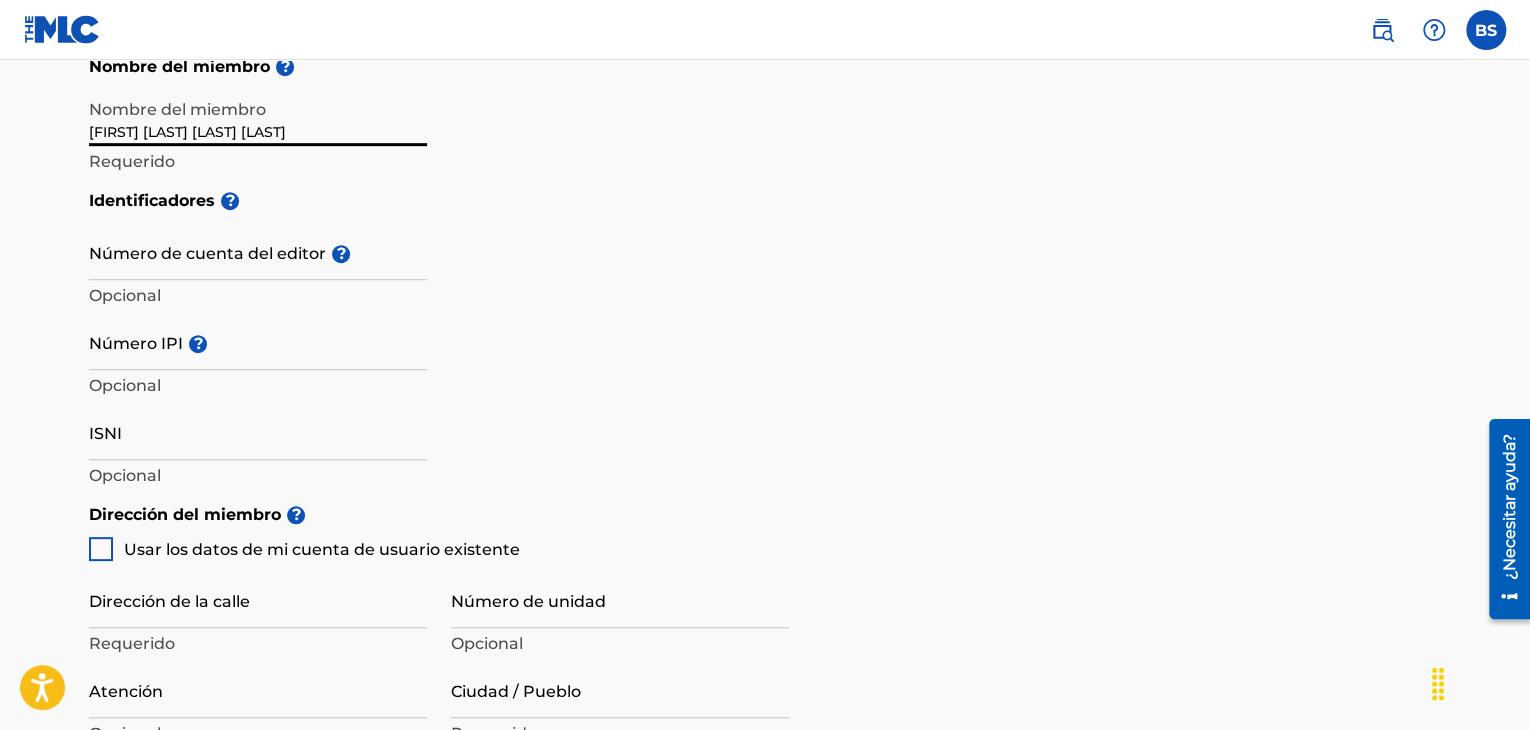type on "[FIRST] [LAST] [LAST] [LAST]" 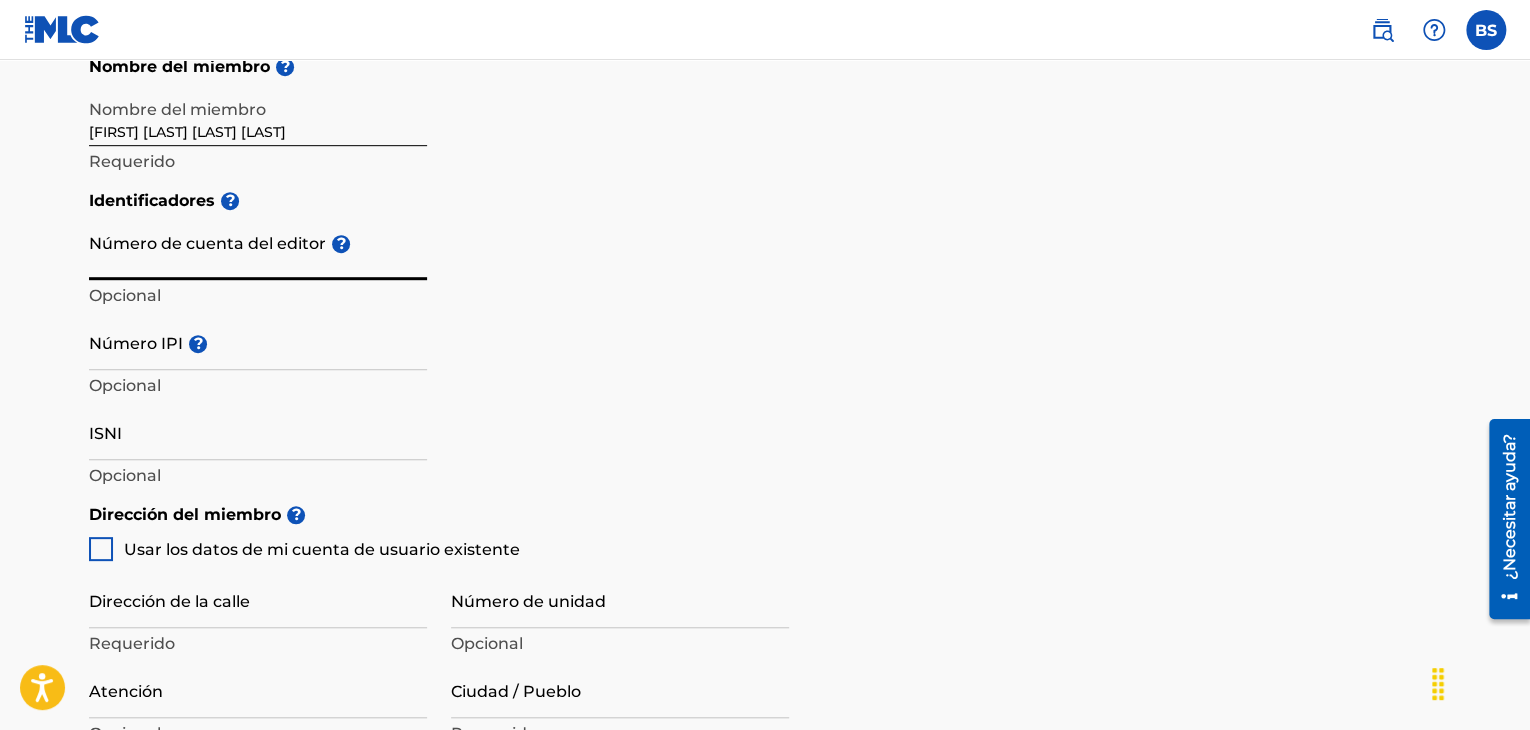 click on "Número de cuenta del editor ?" at bounding box center (258, 251) 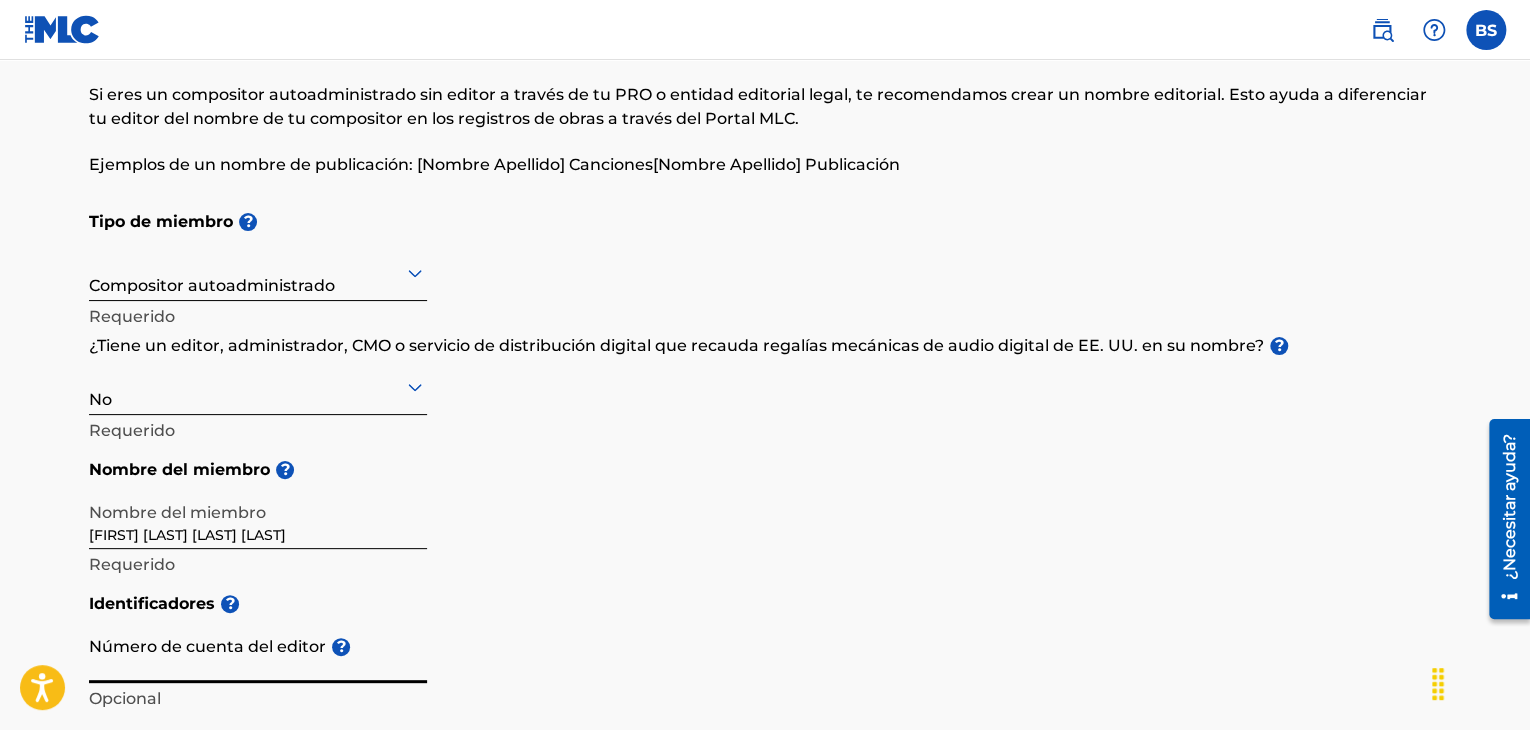 scroll, scrollTop: 90, scrollLeft: 0, axis: vertical 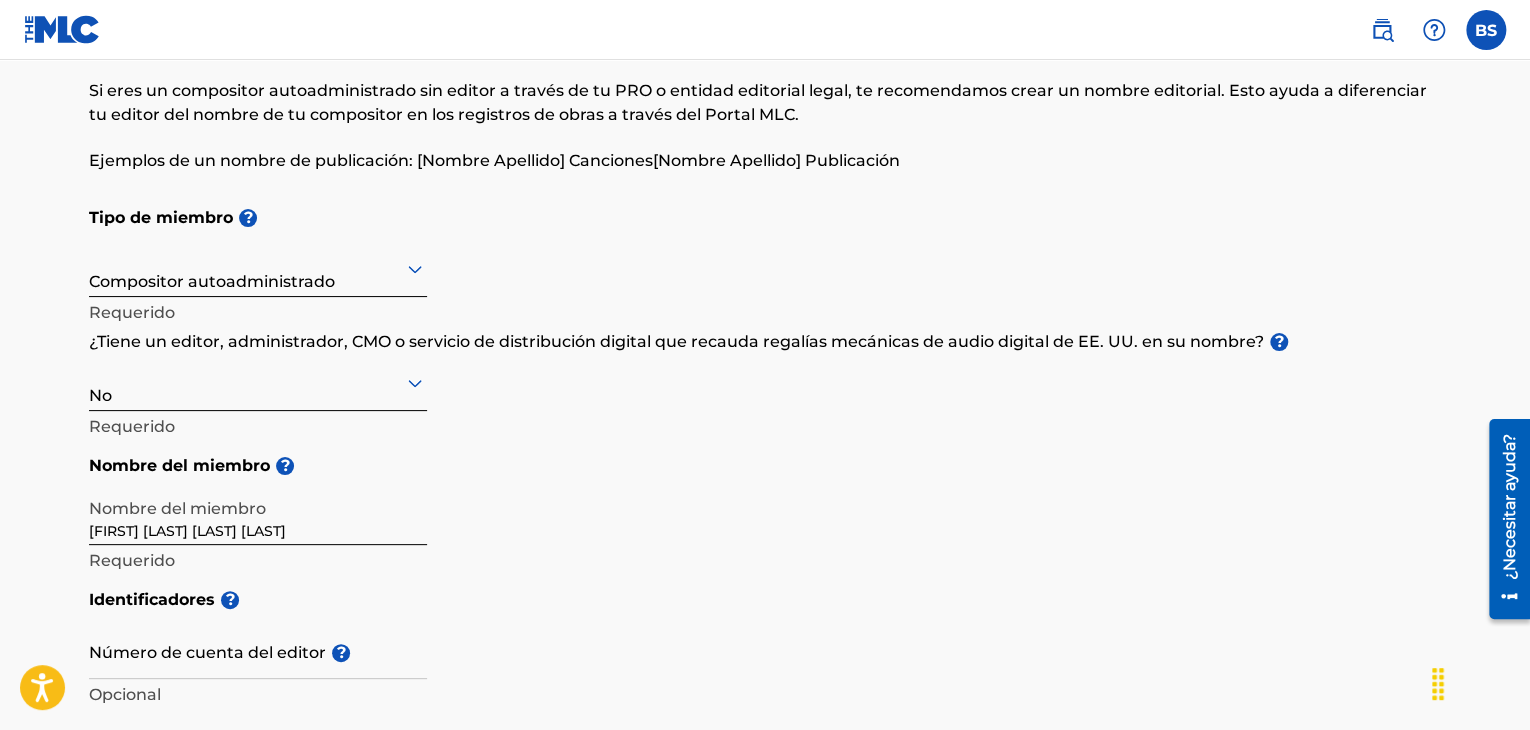 drag, startPoint x: 87, startPoint y: 340, endPoint x: 1090, endPoint y: 343, distance: 1003.0045 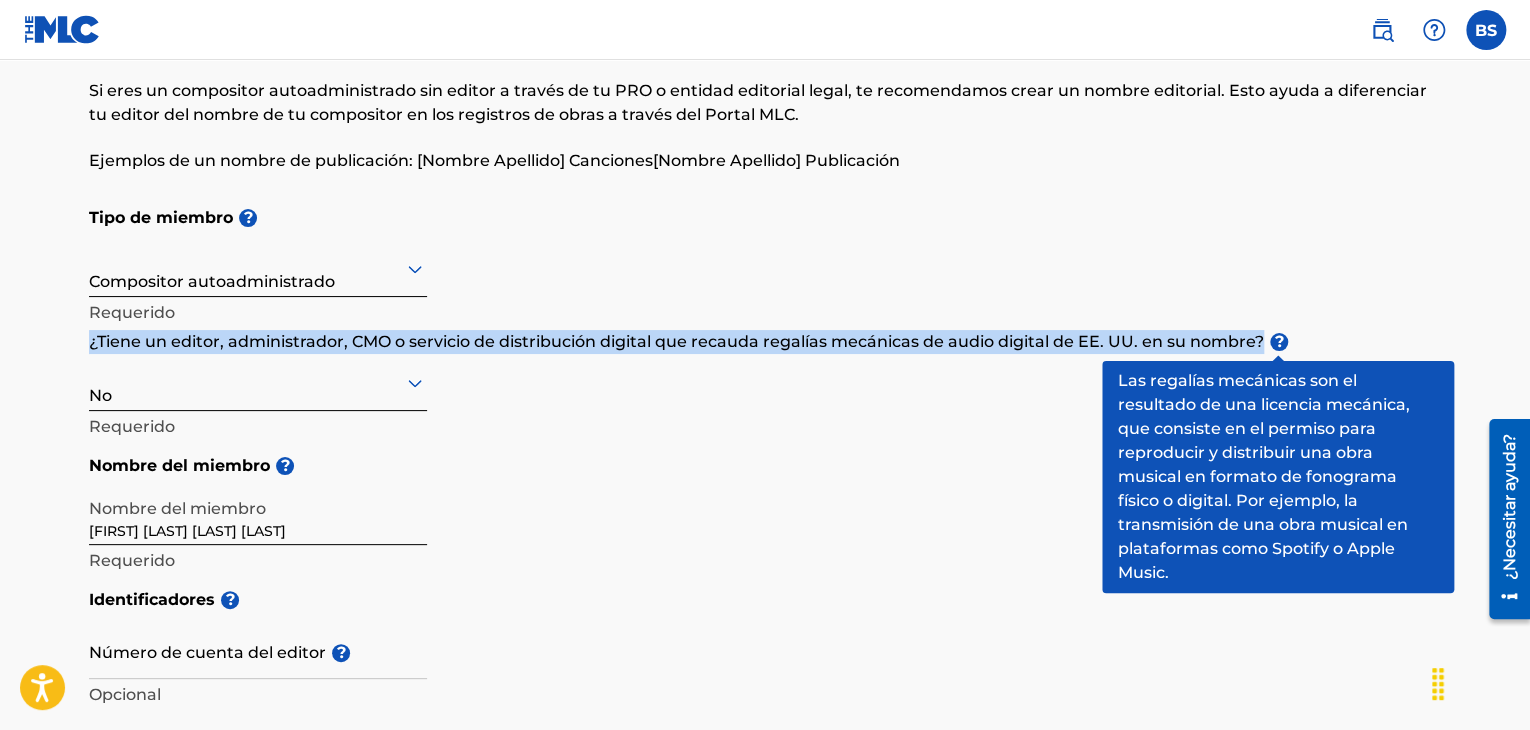 drag, startPoint x: 92, startPoint y: 345, endPoint x: 1273, endPoint y: 341, distance: 1181.0067 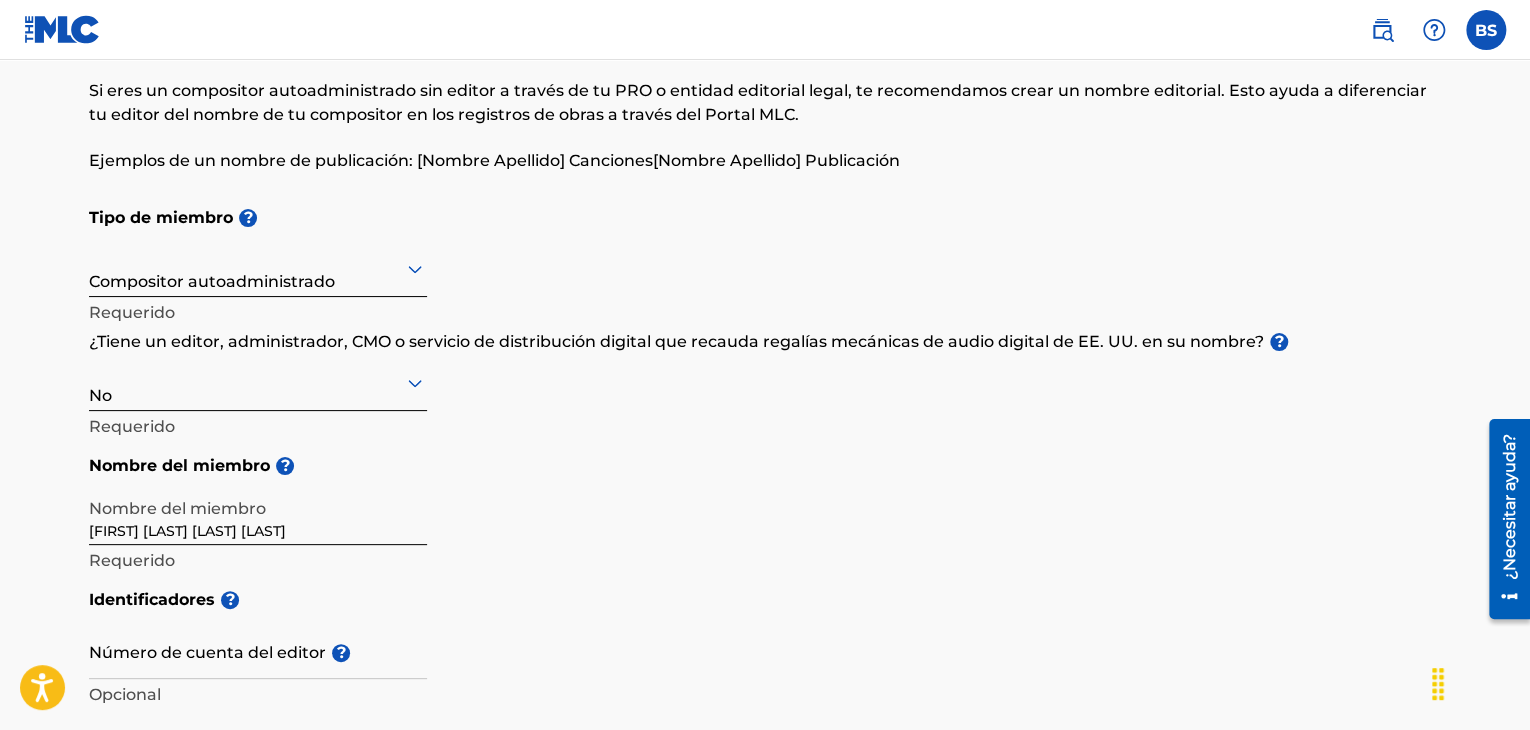 click on "Tipo de miembro ? Compositor autoadministrado Requerido ¿Tiene un editor, administrador, CMO o servicio de distribución digital que recauda regalías mecánicas de audio digital de EE. UU. en su nombre? ? No Requerido Nombre del miembro ? Nombre del miembro [FIRST] [LAST] [LAST] Requerido" at bounding box center (765, 387) 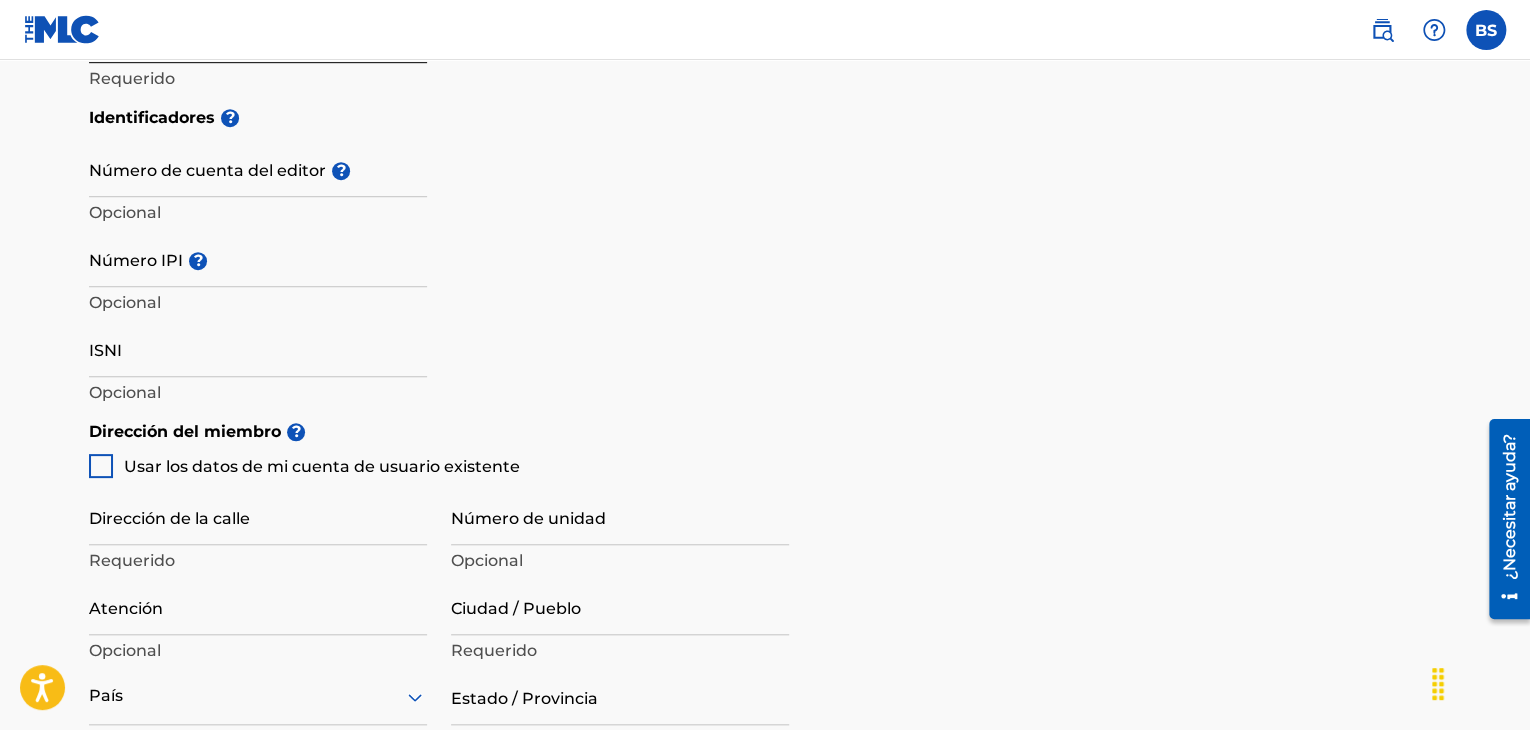 scroll, scrollTop: 750, scrollLeft: 0, axis: vertical 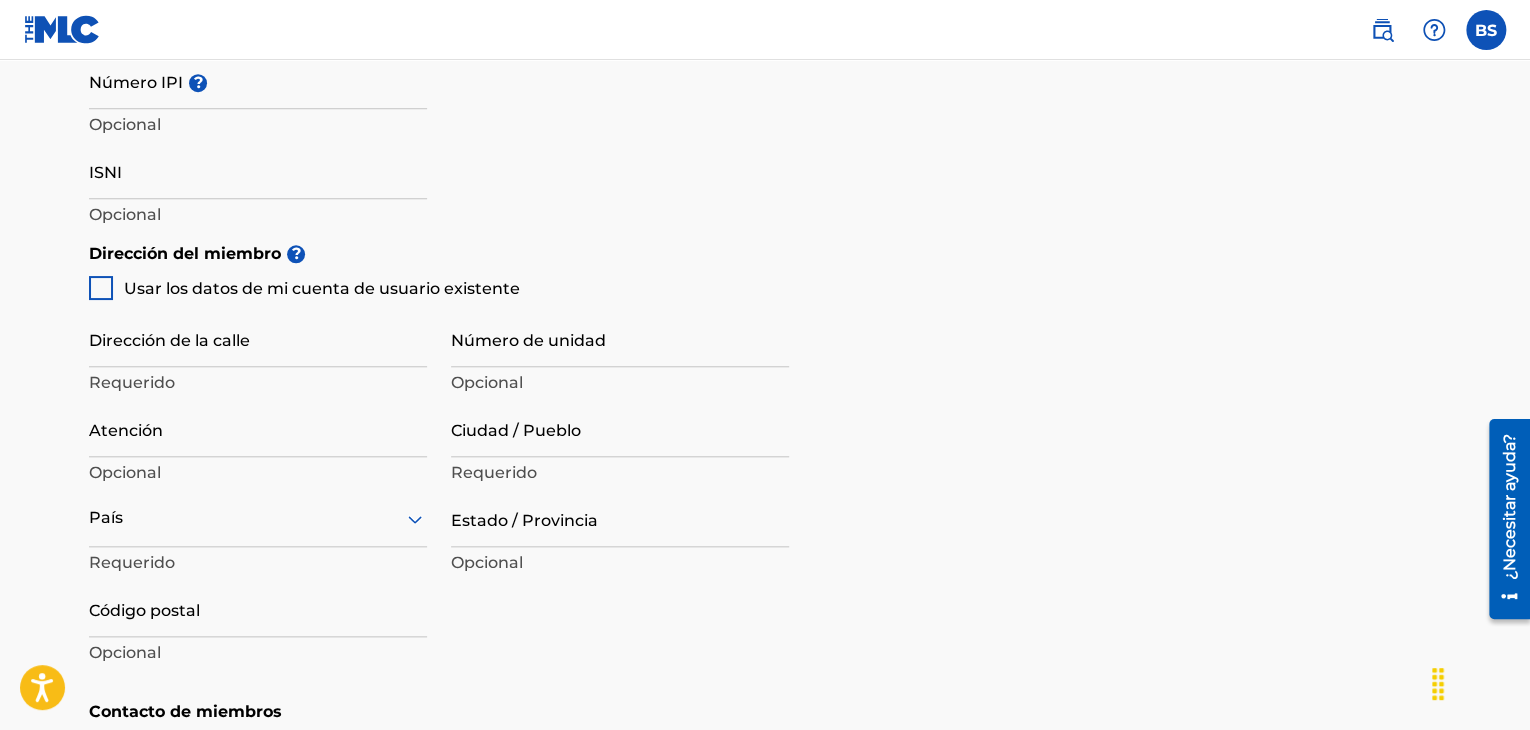 click at bounding box center [101, 288] 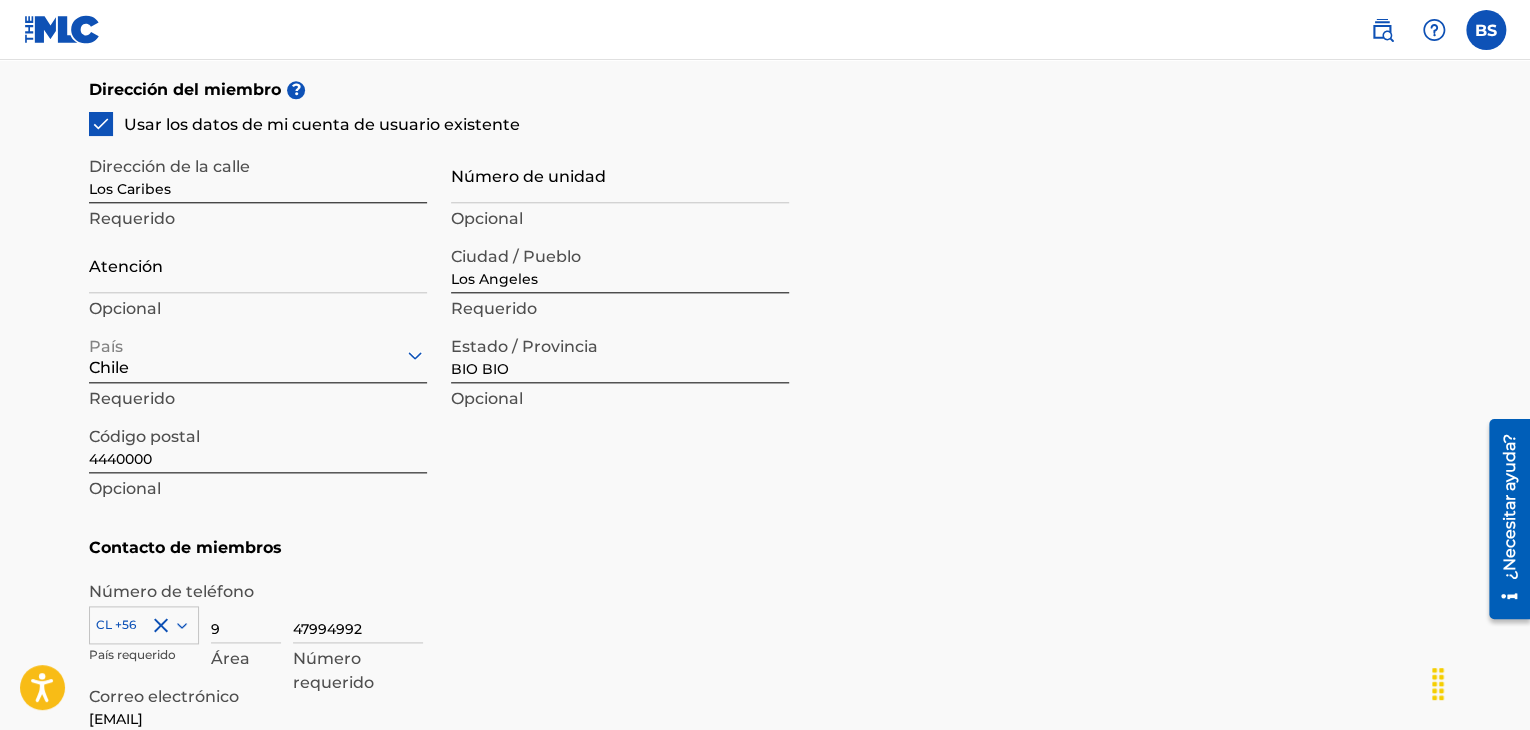 scroll, scrollTop: 896, scrollLeft: 0, axis: vertical 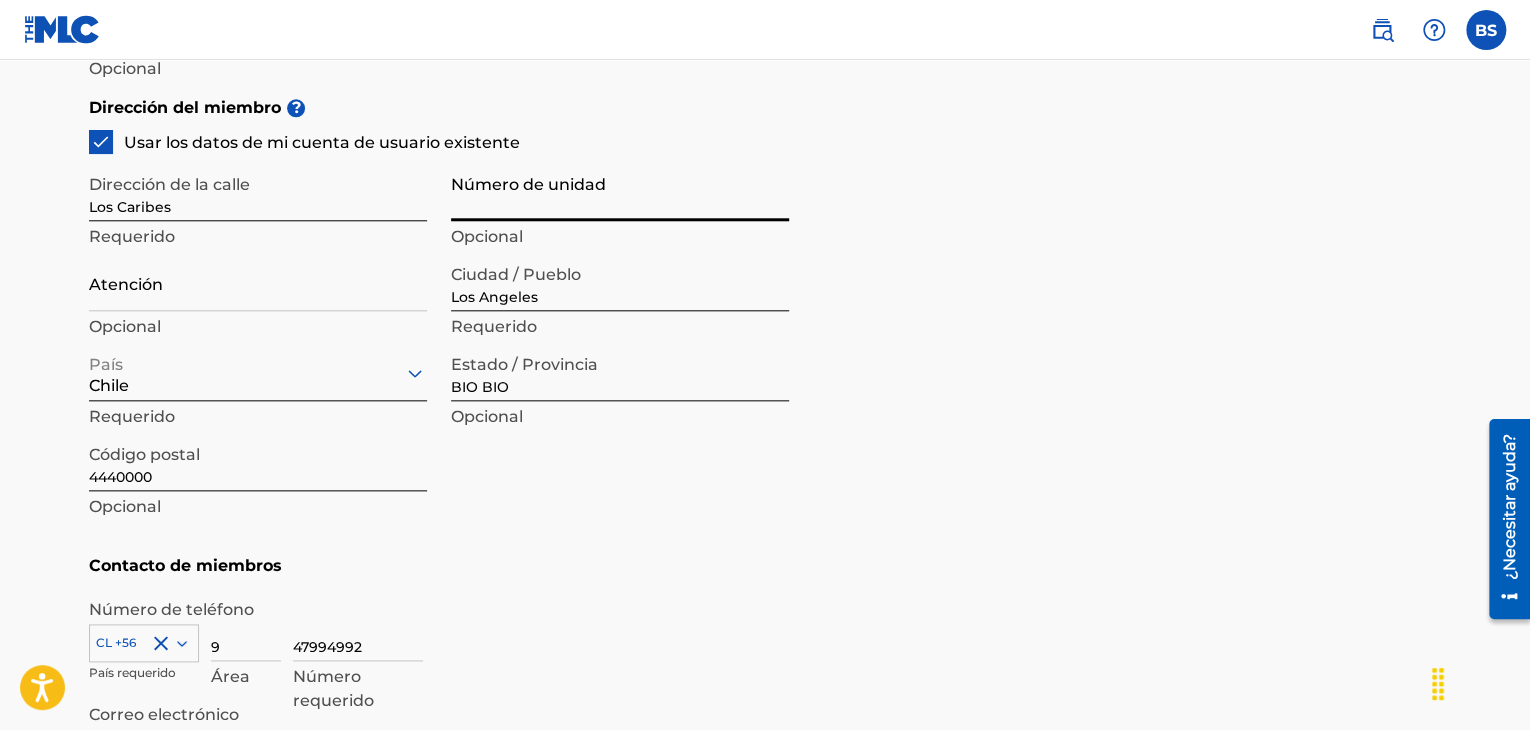 click on "Número de unidad" at bounding box center (620, 192) 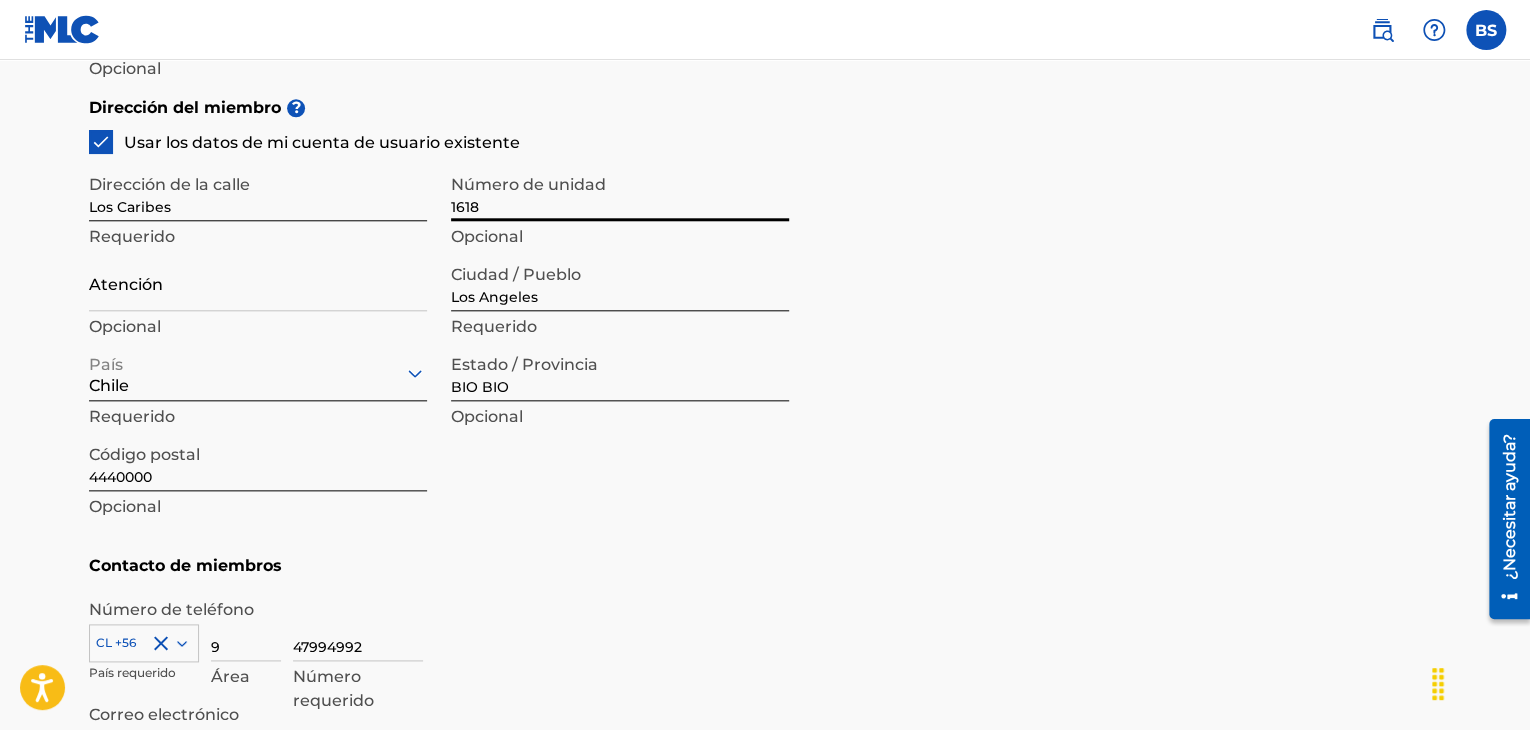 type on "1618" 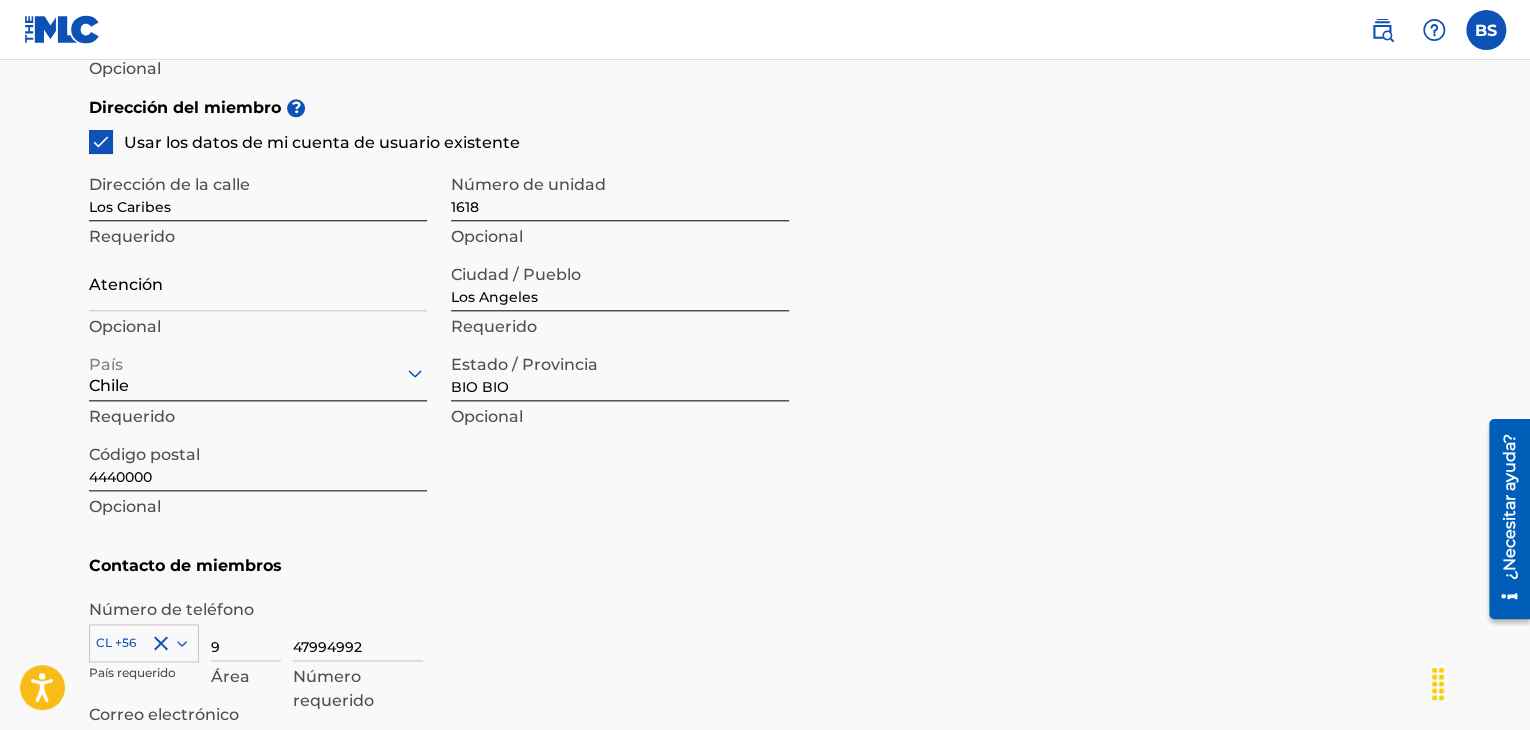 click on "Dirección del miembro ? Usar los datos de mi cuenta de usuario existente Dirección de la calle Los Caribes Requerido Número de unidad 1618 Opcional Atención Opcional Ciudad / Pueblo Los Angeles Requerido País Chile Requerido Estado / Provincia BIO BIO Opcional Código postal 4440000 Opcional" at bounding box center [765, 315] 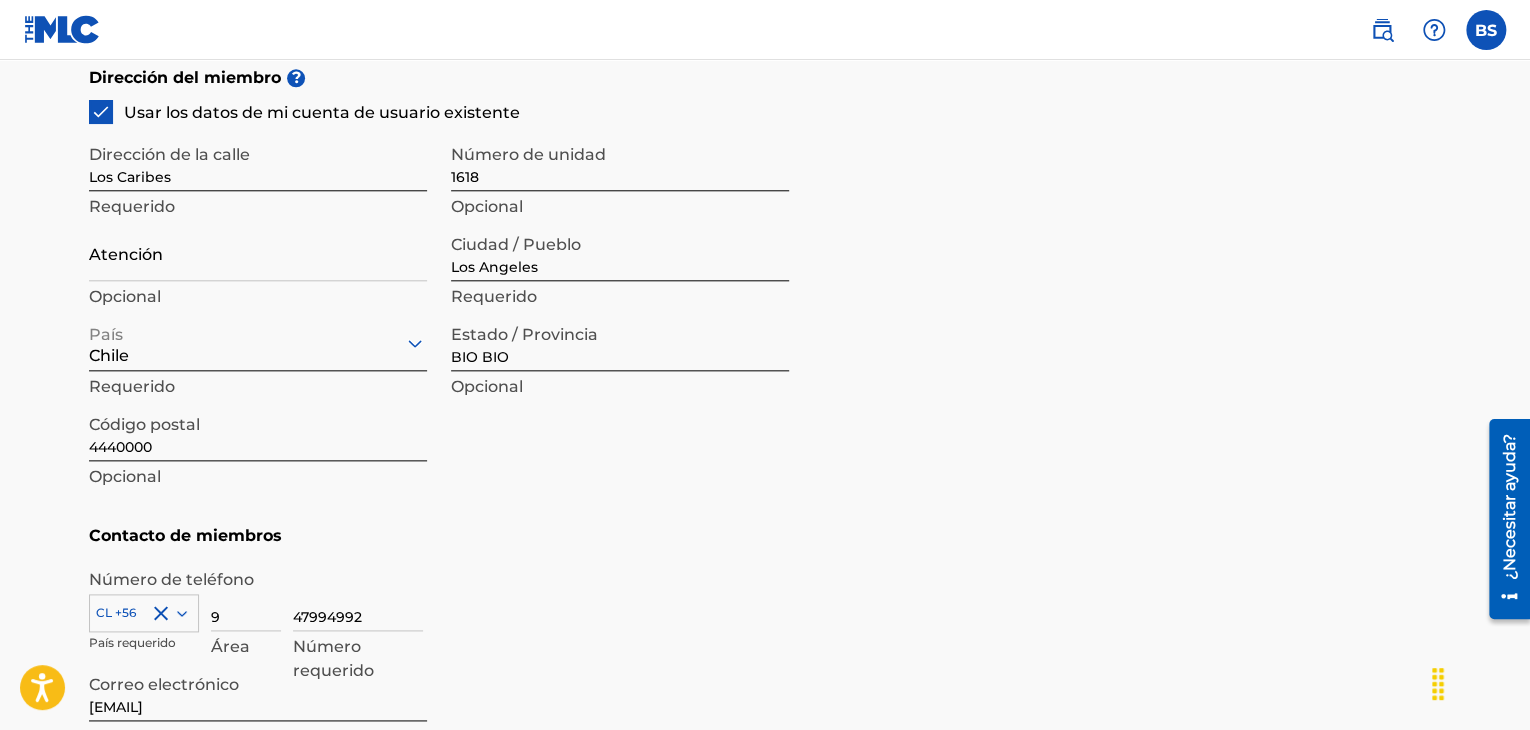 scroll, scrollTop: 940, scrollLeft: 0, axis: vertical 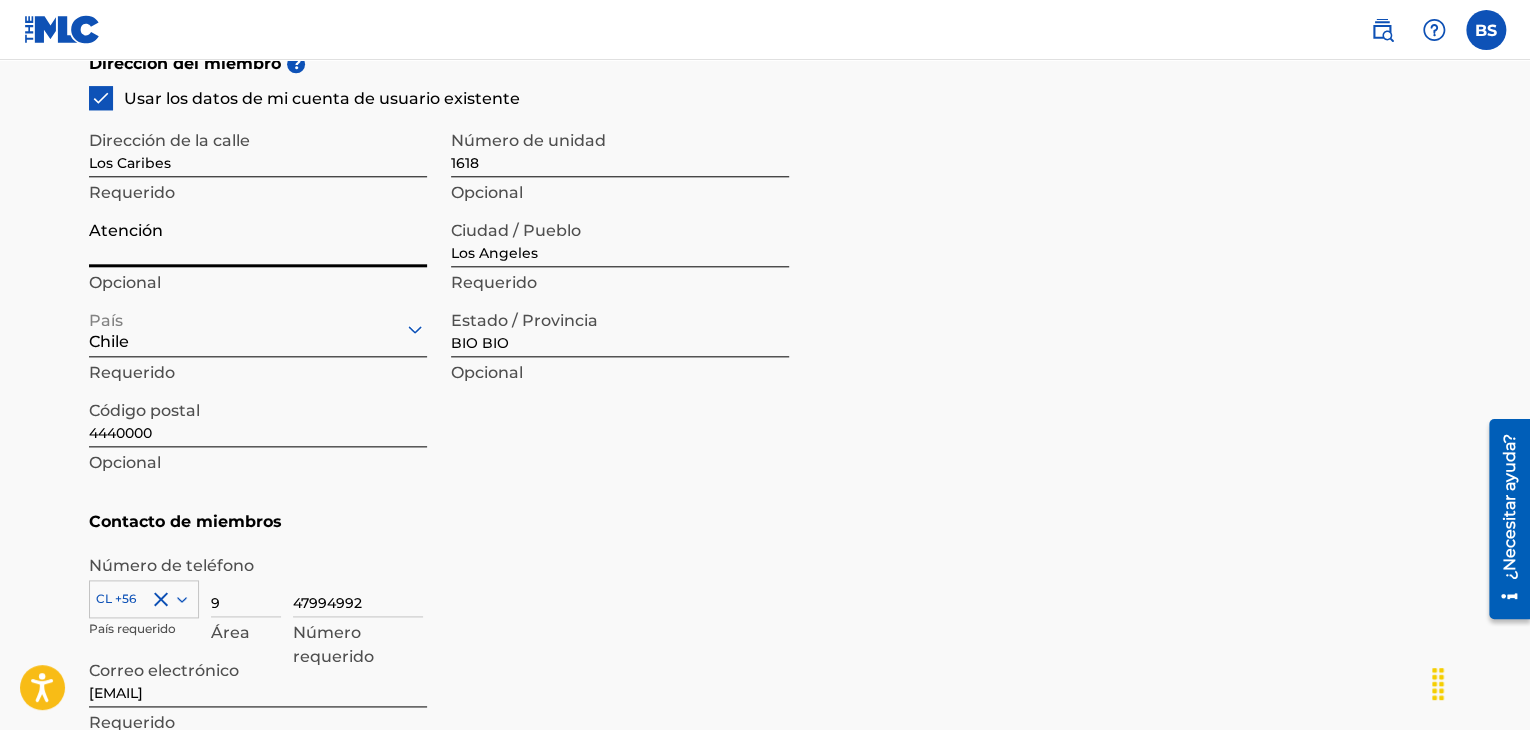 click on "Atención" at bounding box center (258, 238) 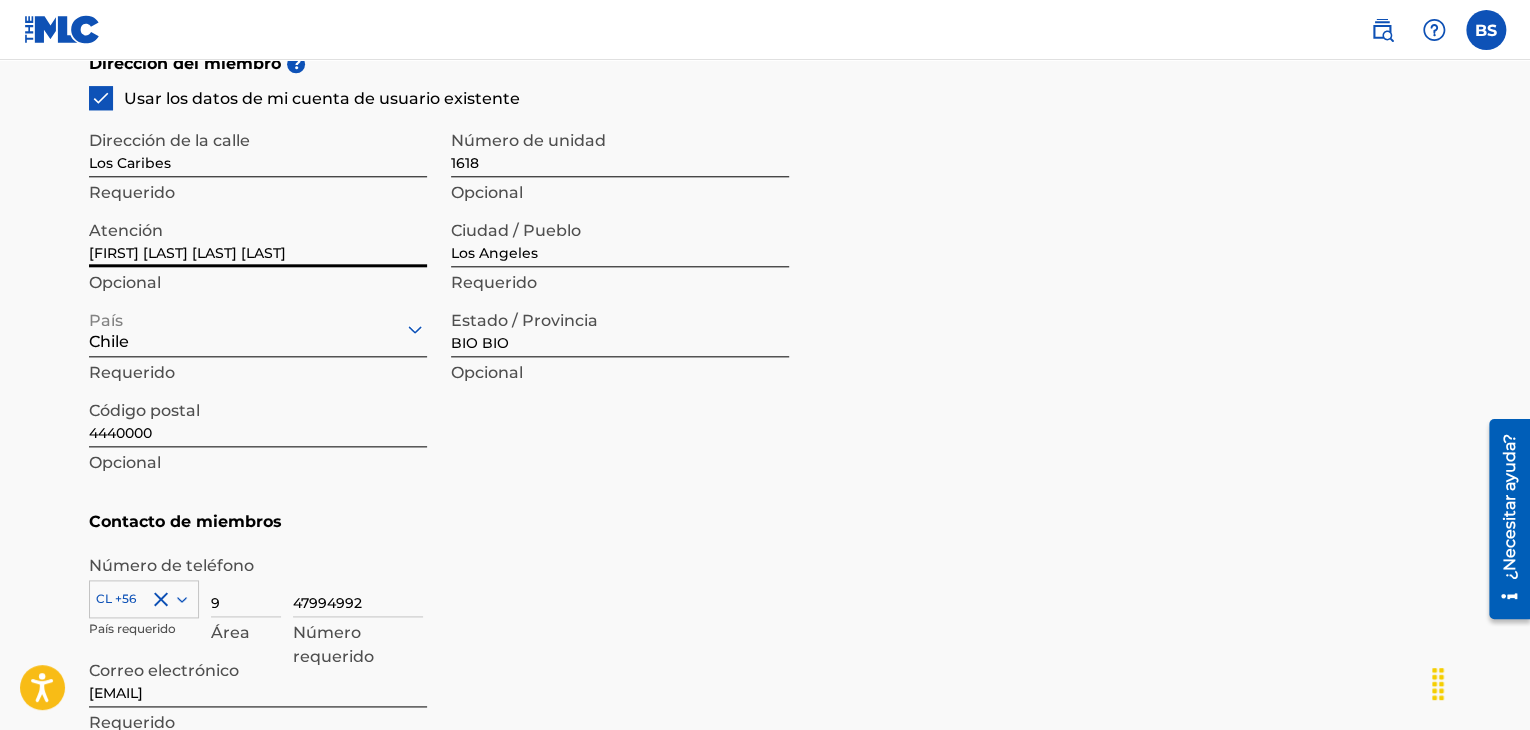 type on "[FIRST] [LAST] [LAST] [LAST]" 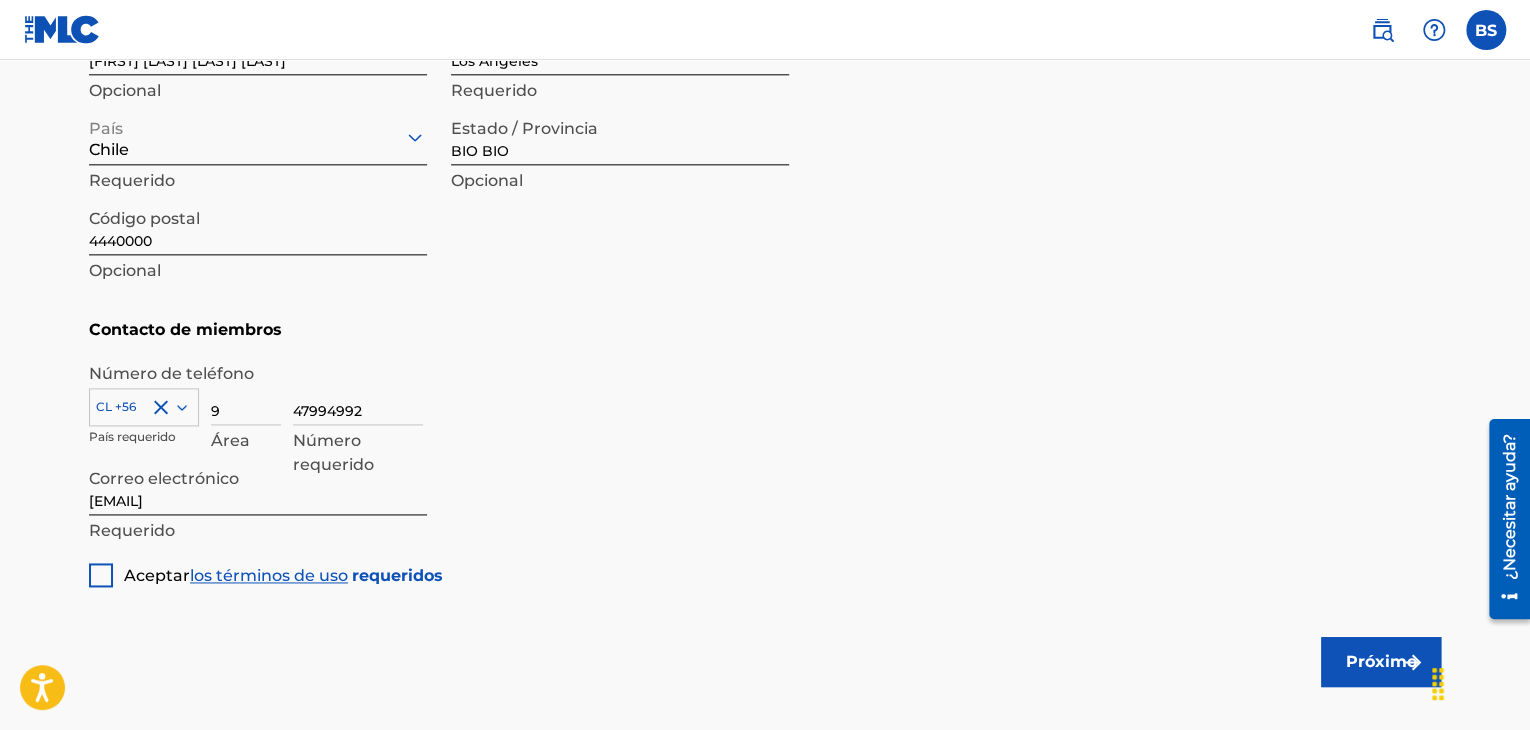 scroll, scrollTop: 1156, scrollLeft: 0, axis: vertical 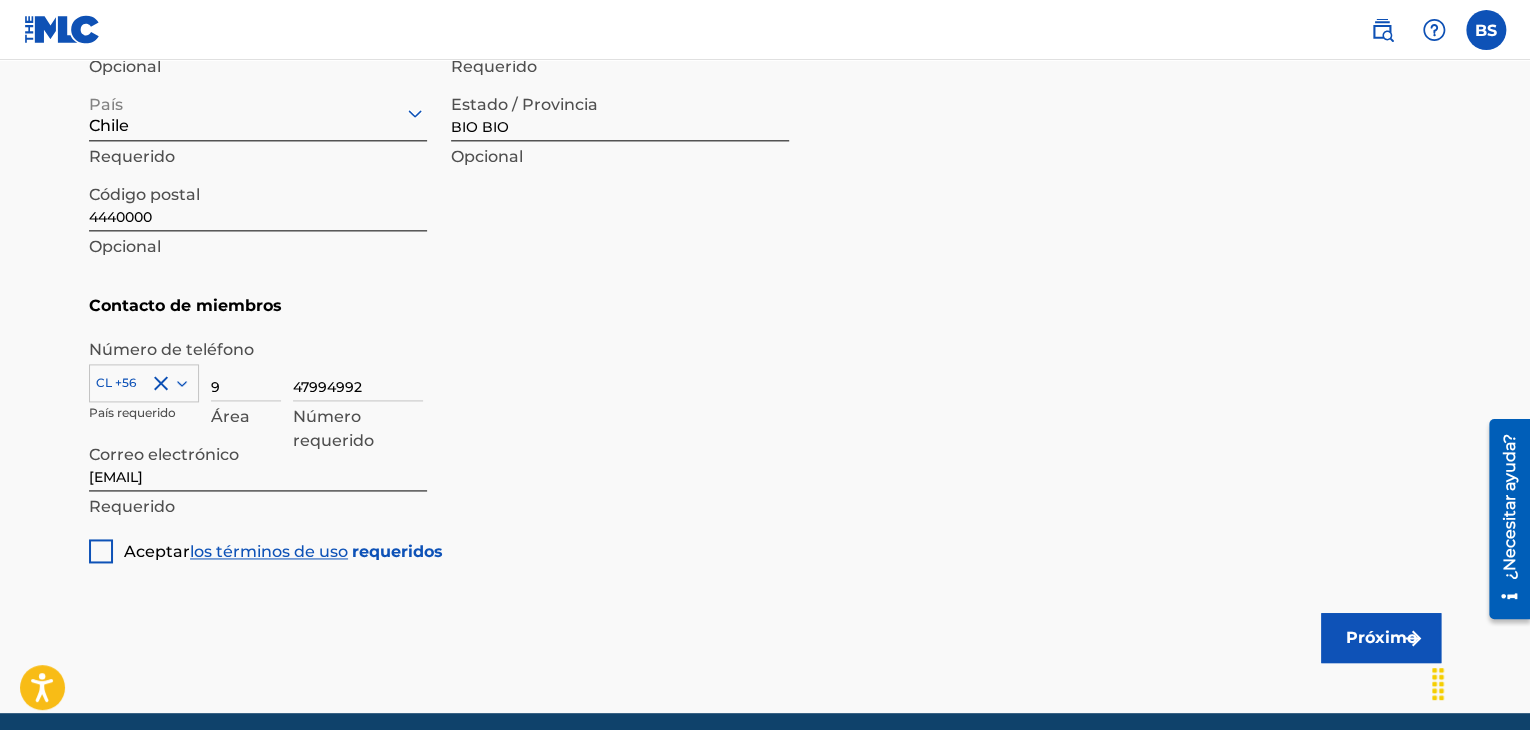 click at bounding box center (101, 551) 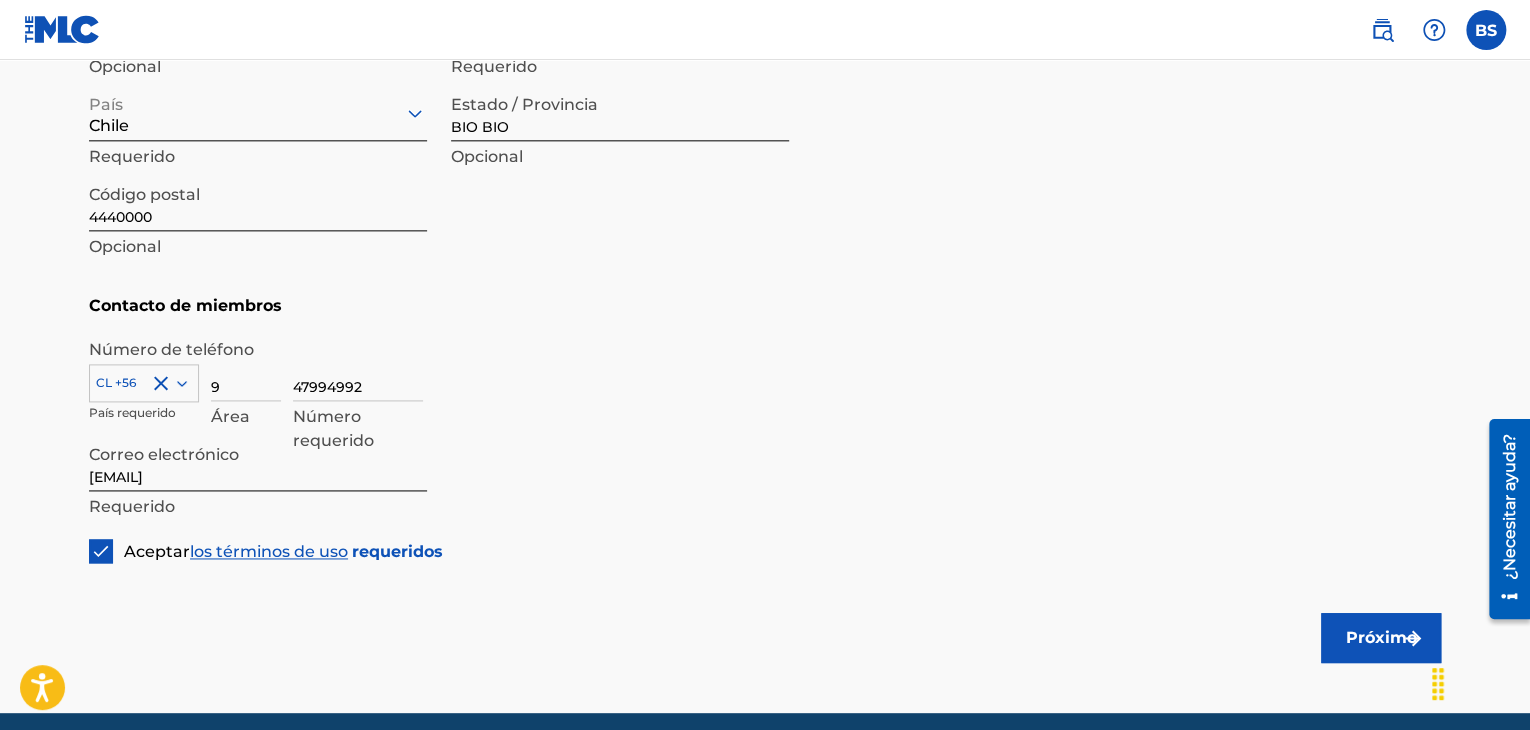 click on "Próximo" at bounding box center (1381, 637) 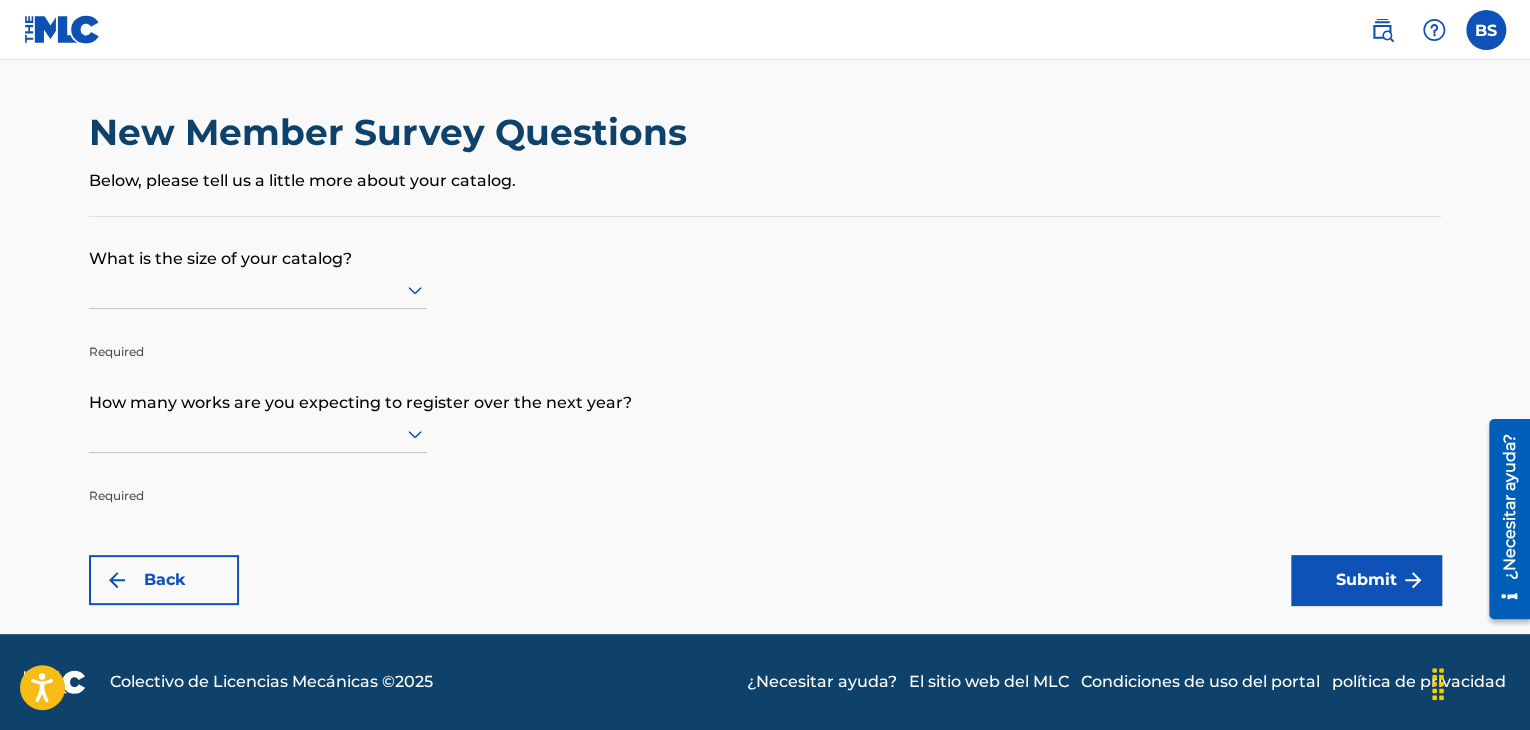 scroll, scrollTop: 0, scrollLeft: 0, axis: both 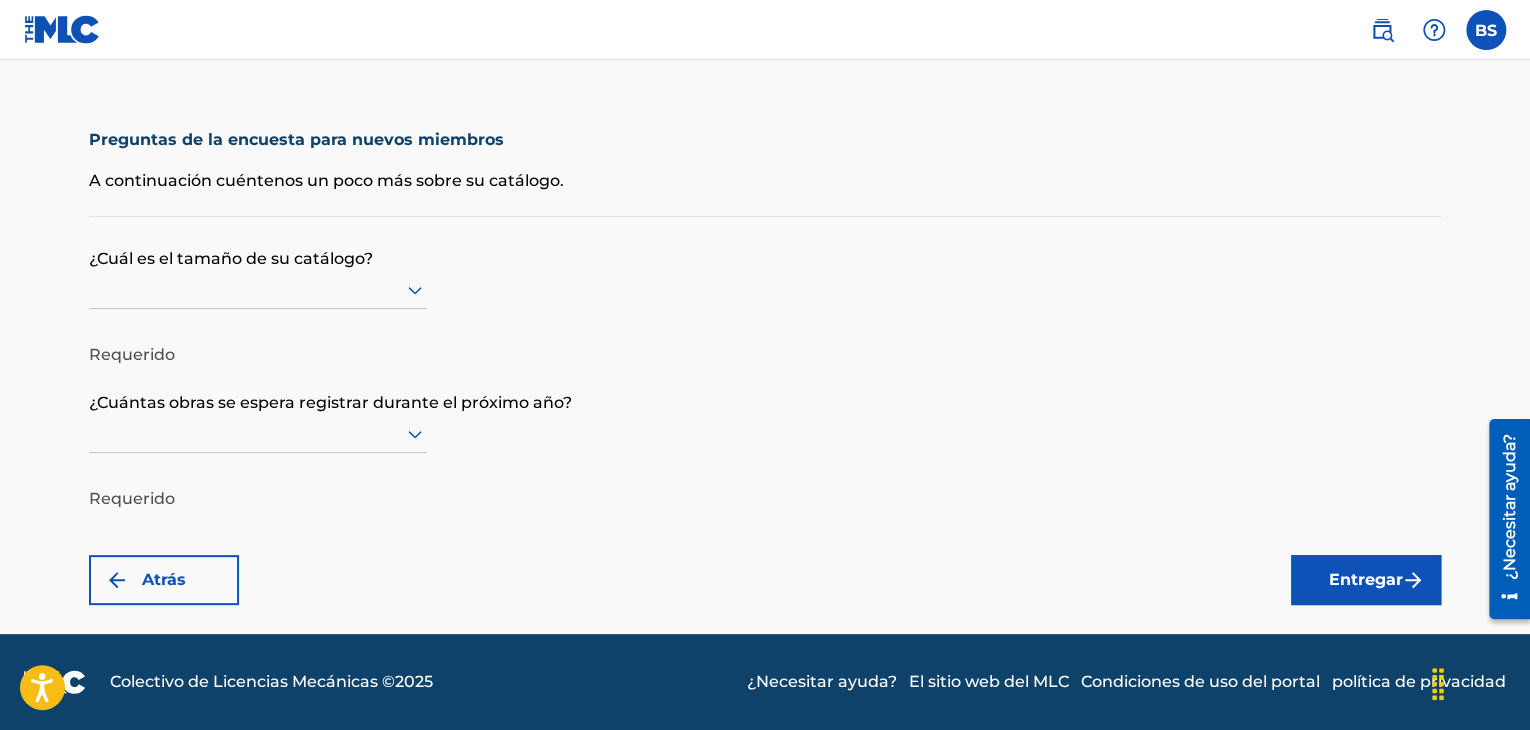 click on "A continuación cuéntenos un poco más sobre su catálogo." at bounding box center (326, 180) 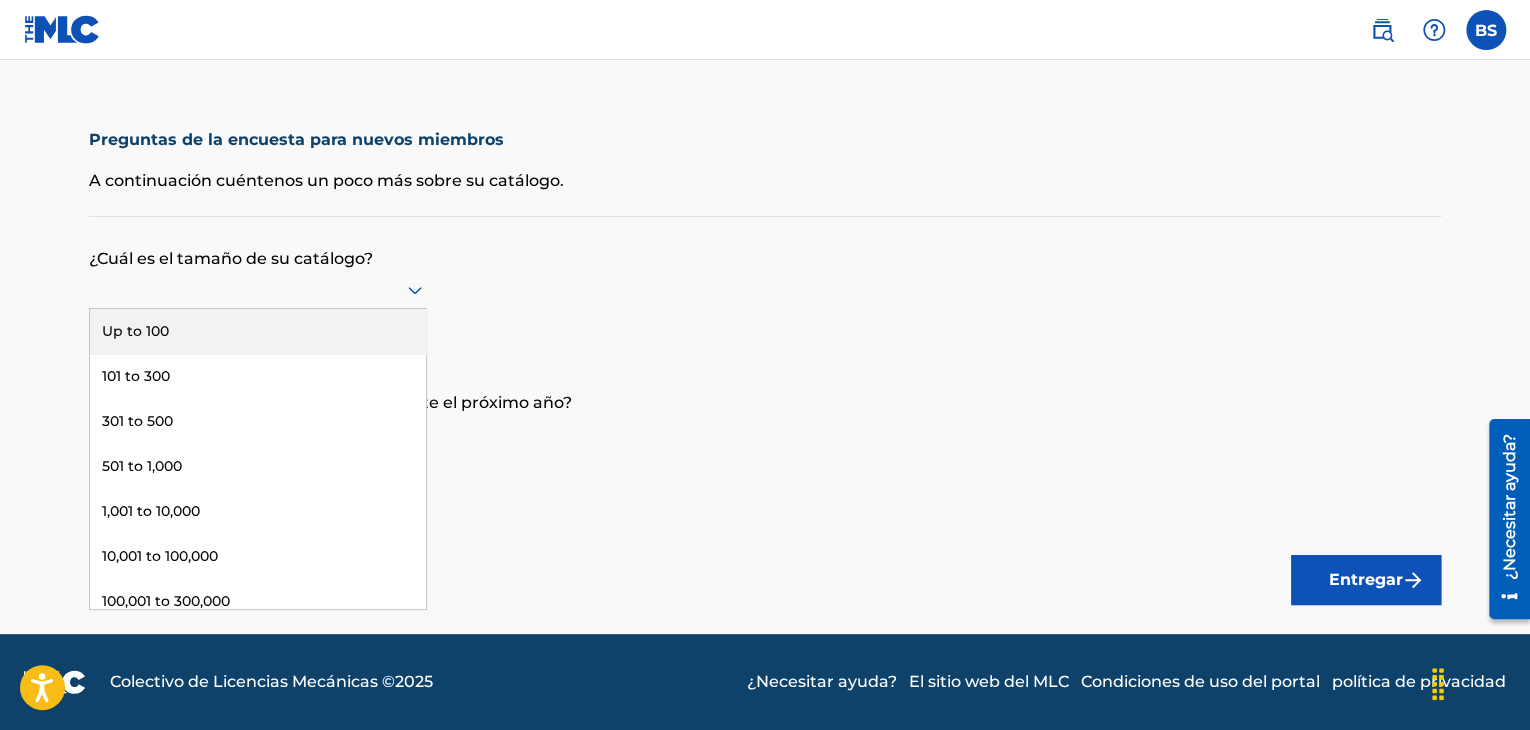 click at bounding box center (258, 289) 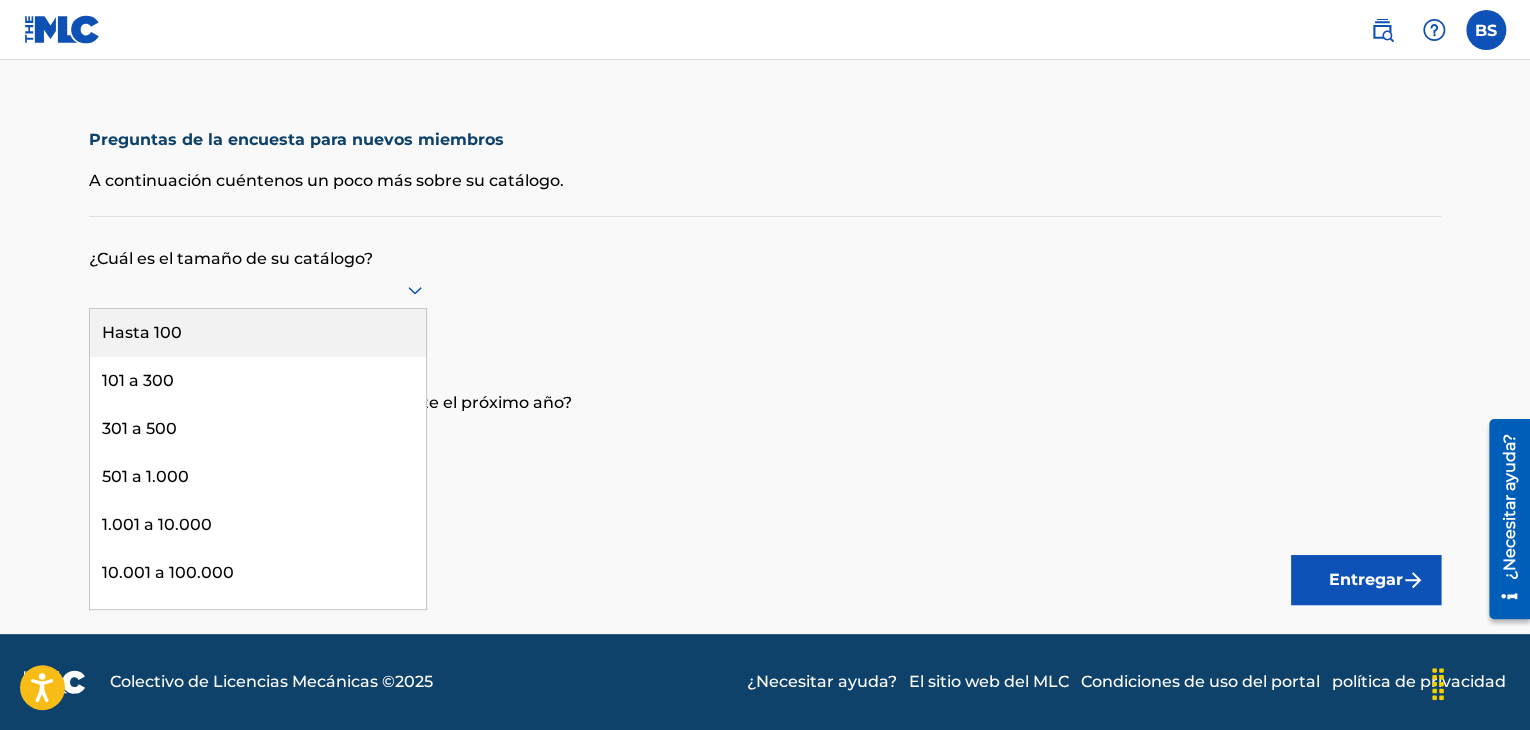 click on "Hasta 100" at bounding box center [258, 333] 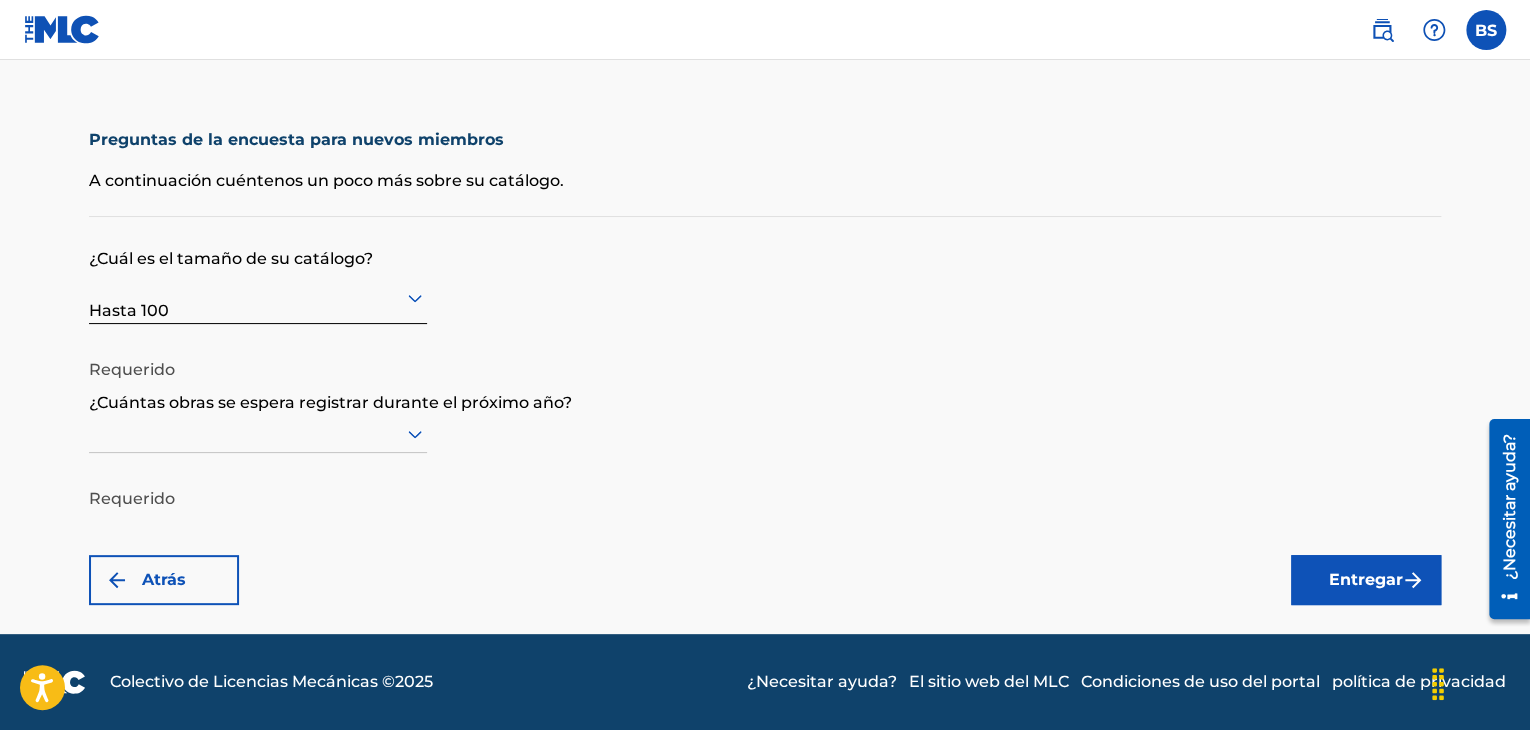click on "¿Cuántas obras se espera registrar durante el próximo año?" at bounding box center [330, 402] 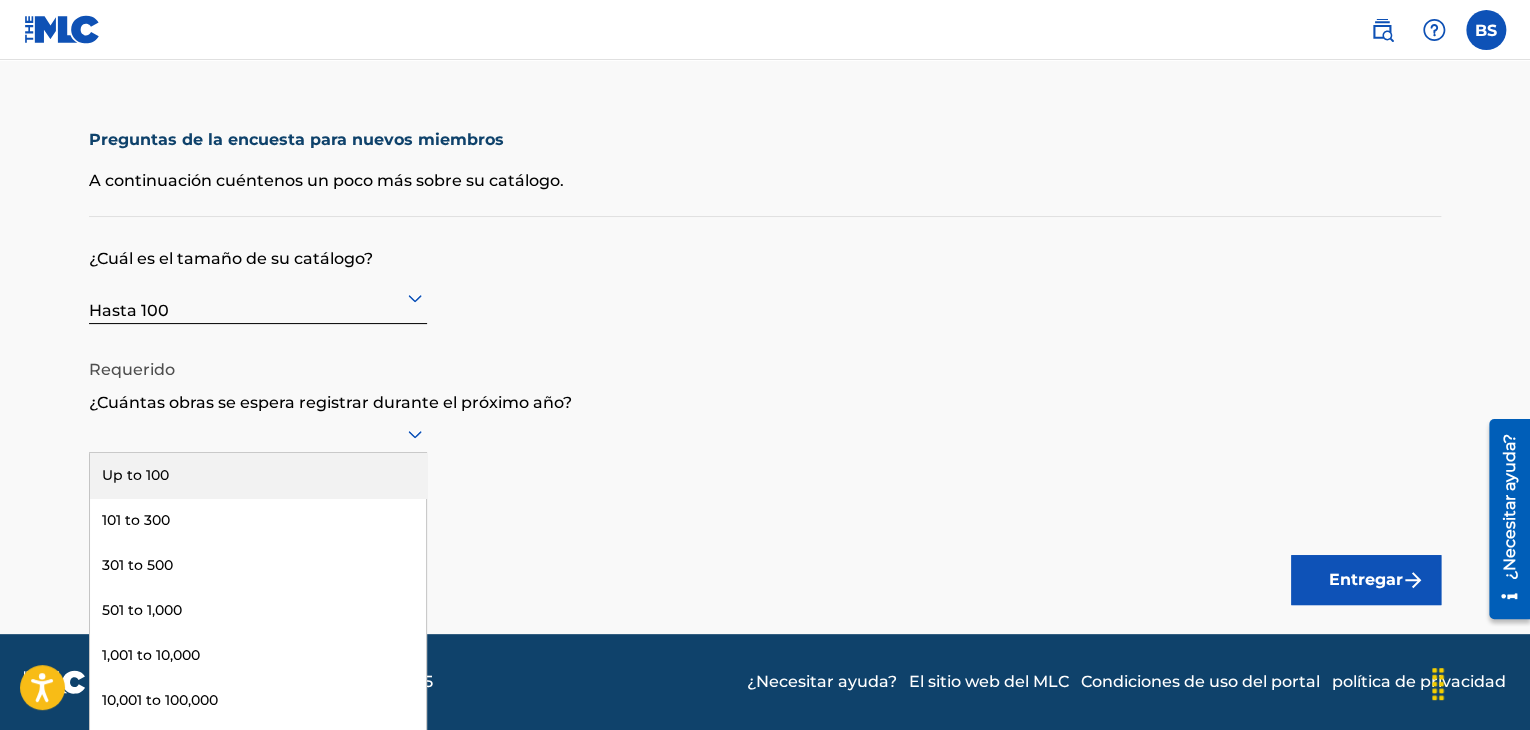 scroll, scrollTop: 0, scrollLeft: 0, axis: both 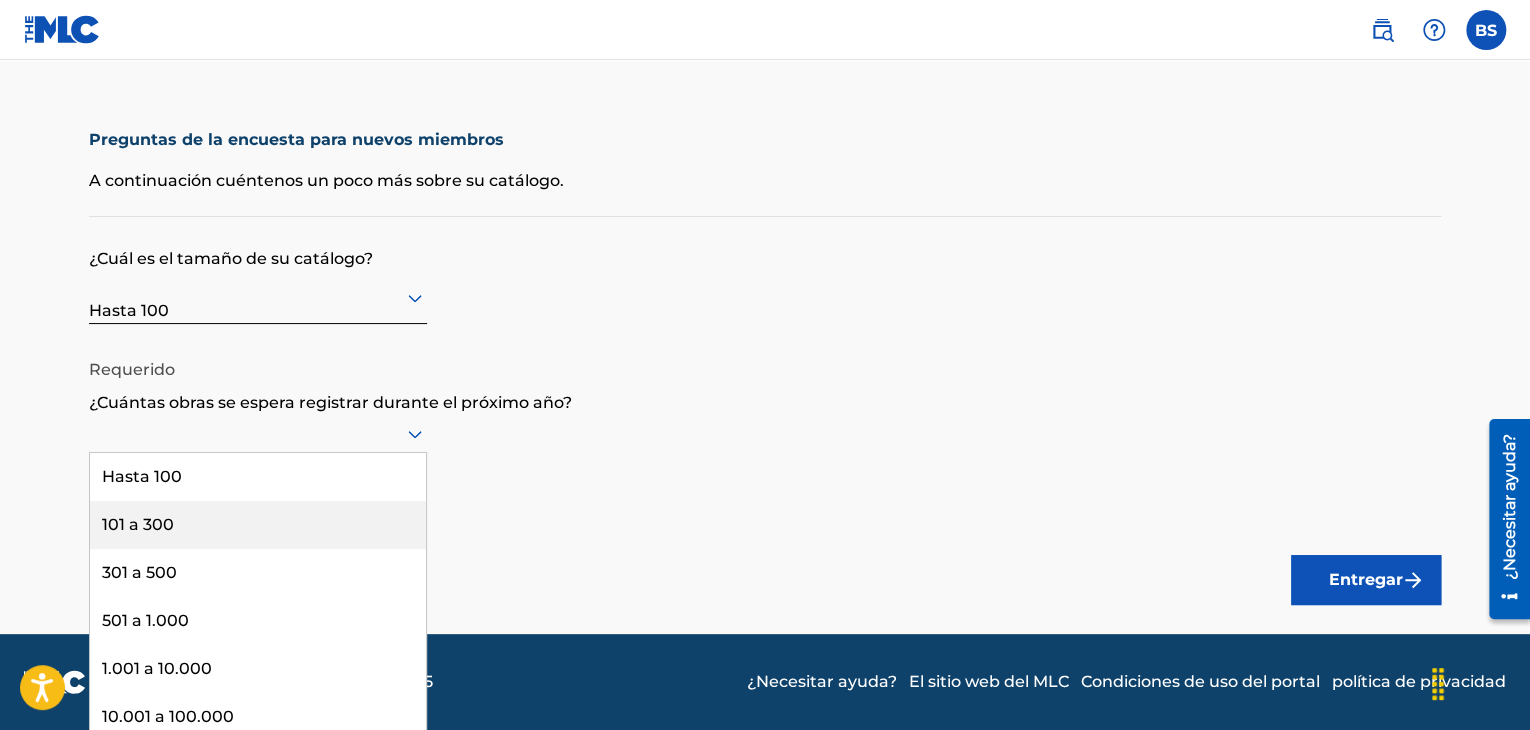 click on "101 a 300" at bounding box center (258, 525) 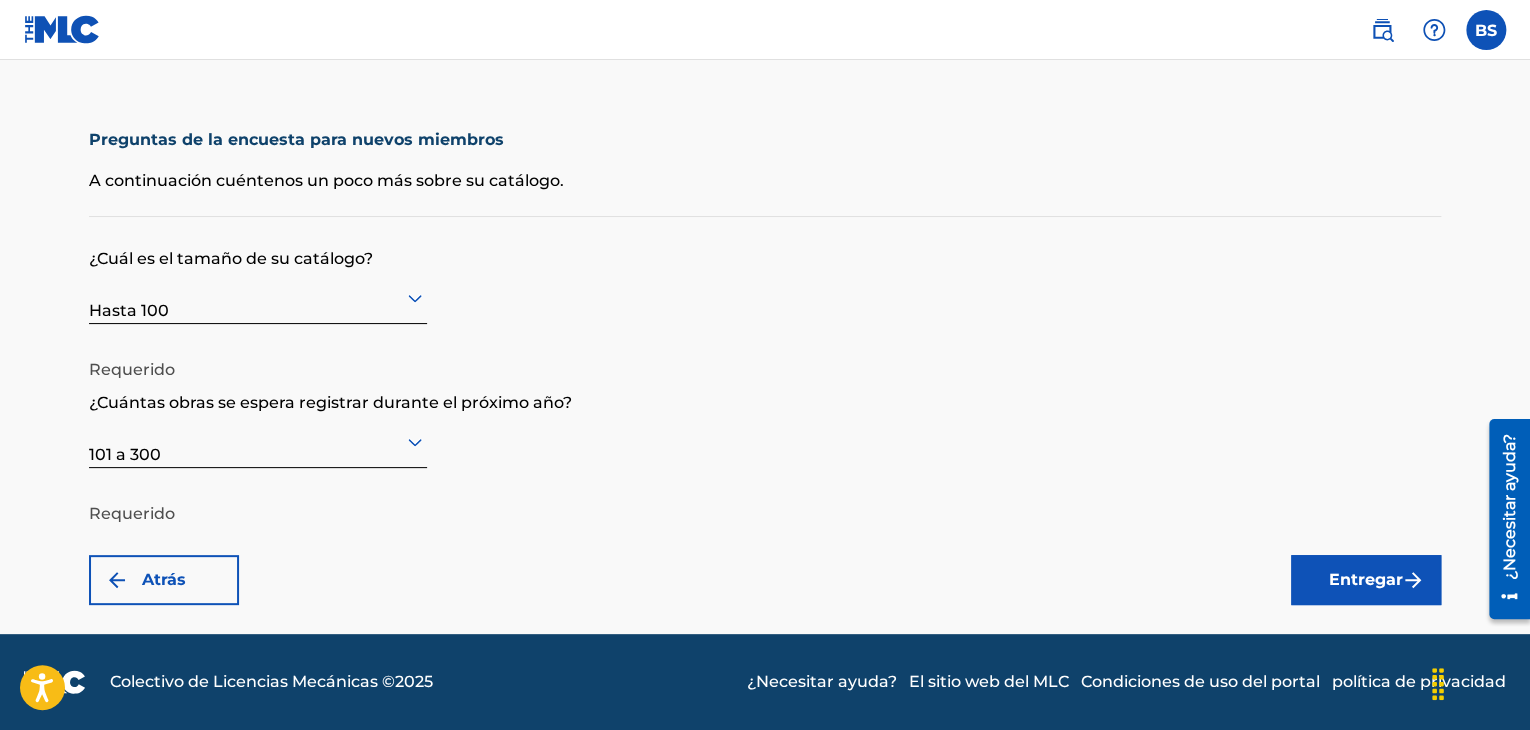 click on "Entregar" at bounding box center [1366, 580] 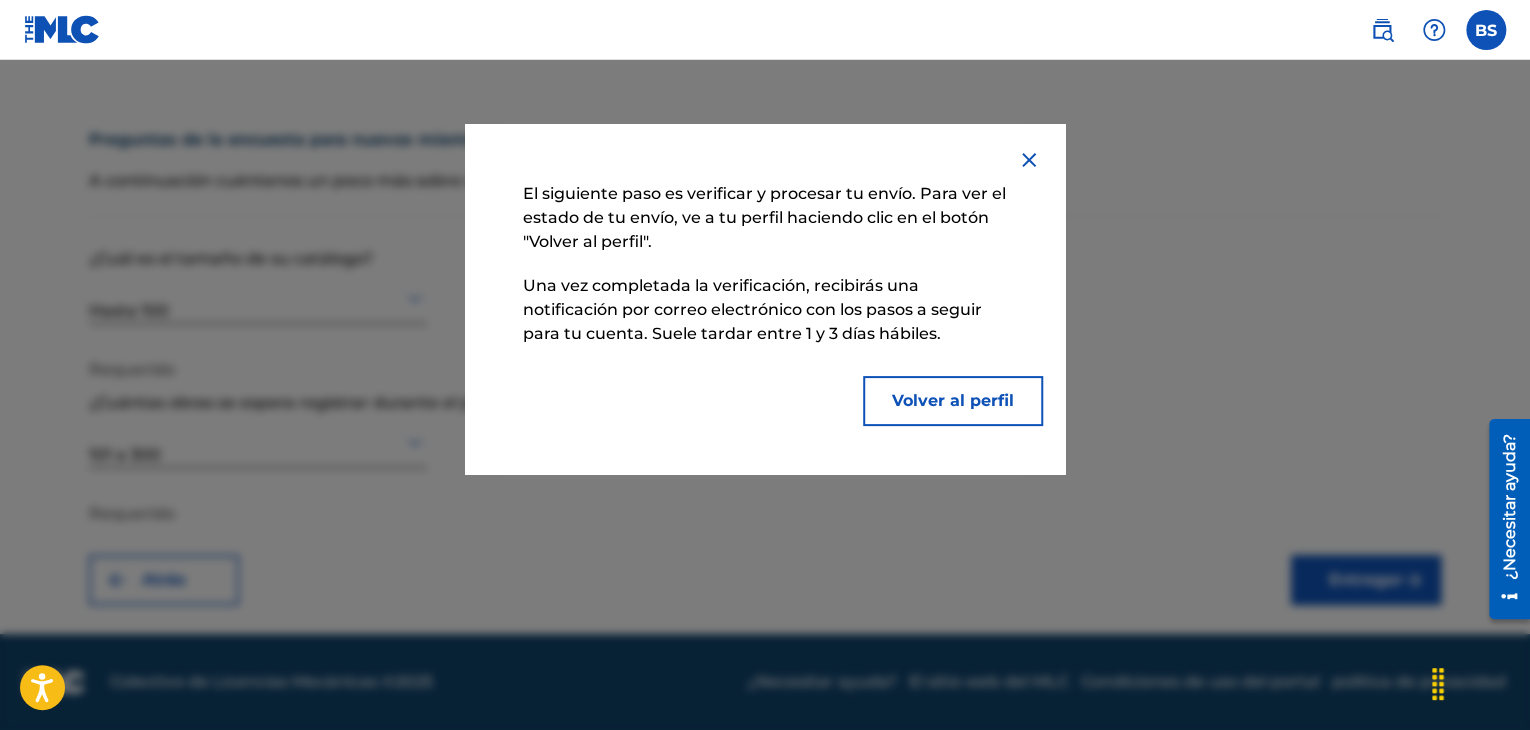 click on "Volver al perfil" at bounding box center (953, 401) 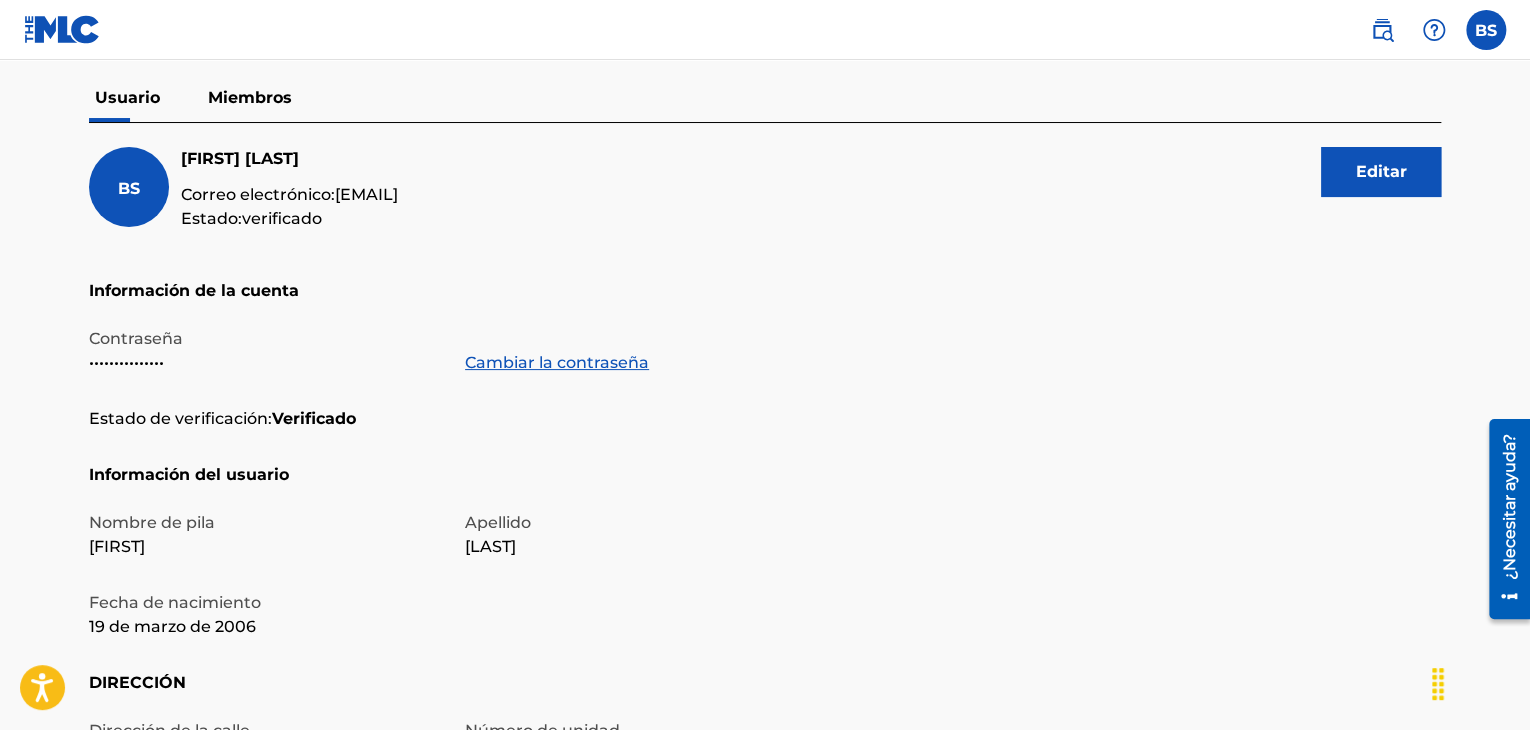scroll, scrollTop: 180, scrollLeft: 0, axis: vertical 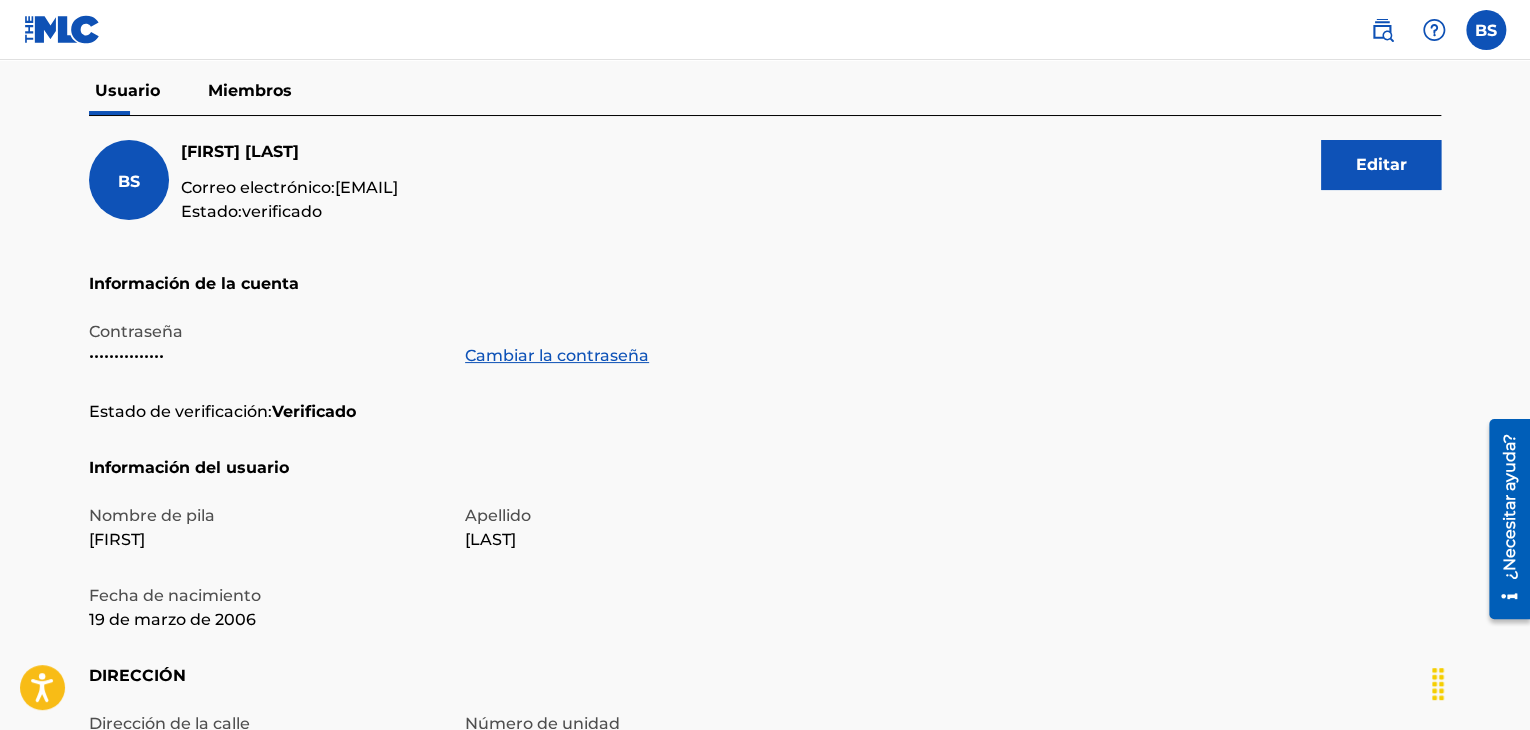 click on "Miembros" at bounding box center [250, 91] 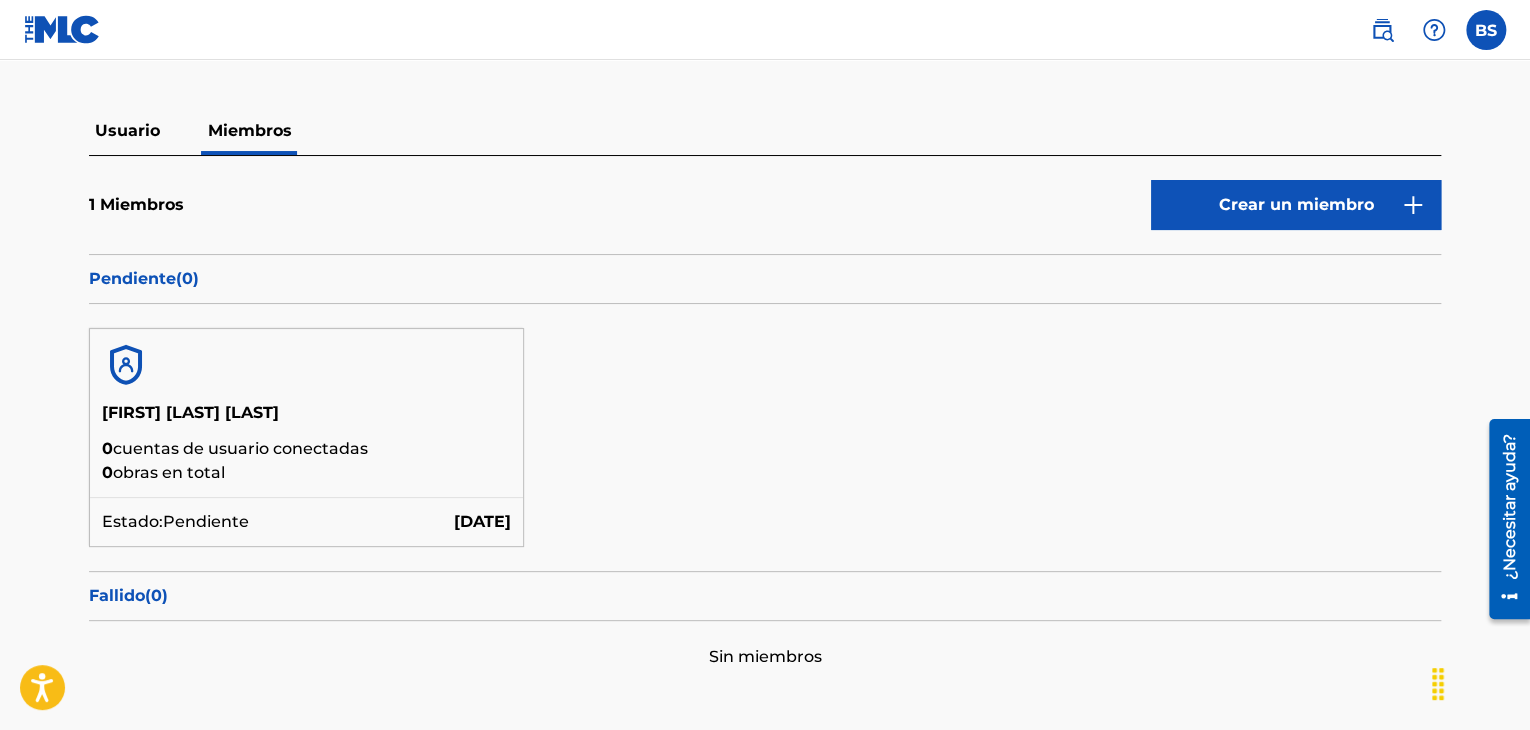 scroll, scrollTop: 156, scrollLeft: 0, axis: vertical 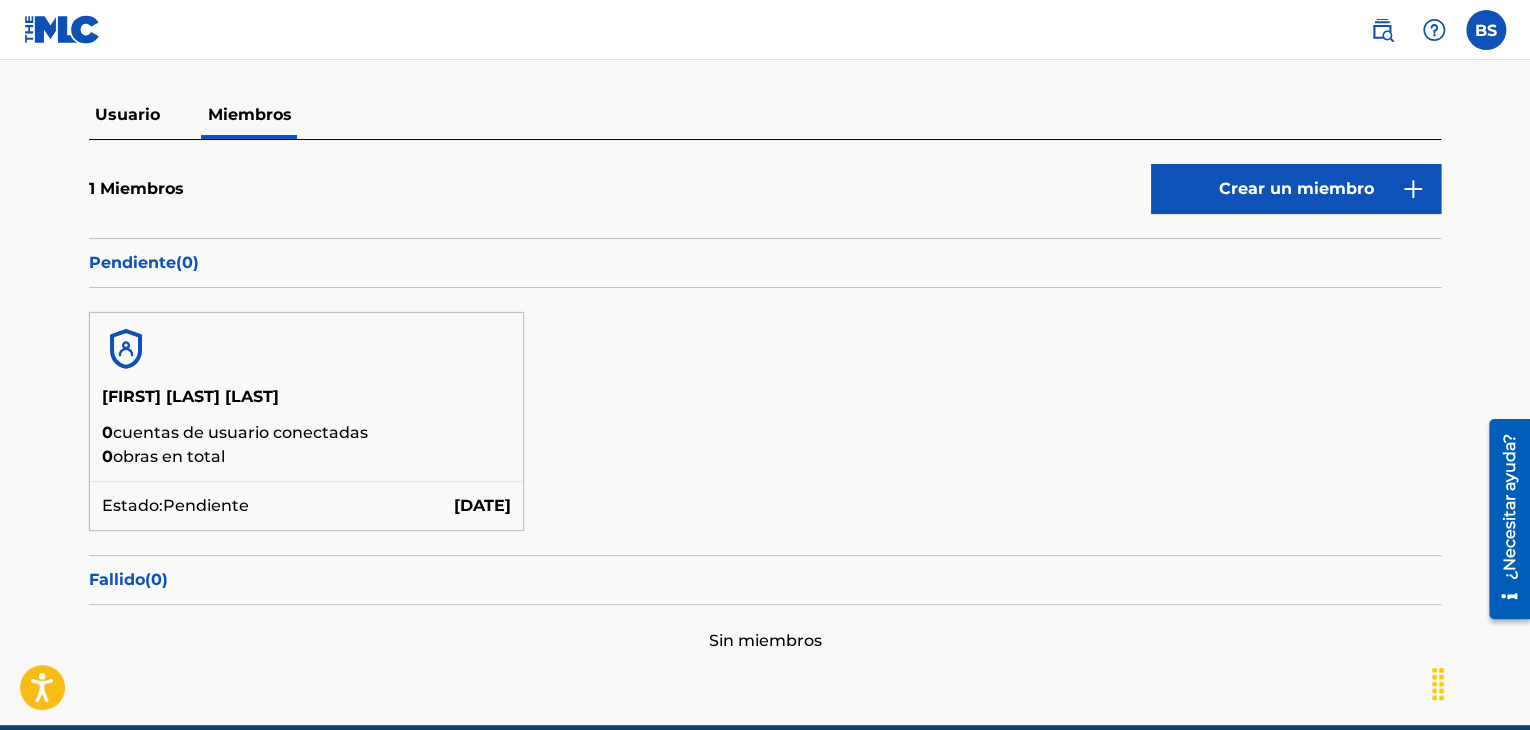 click on "0  cuentas de usuario conectadas" at bounding box center (306, 433) 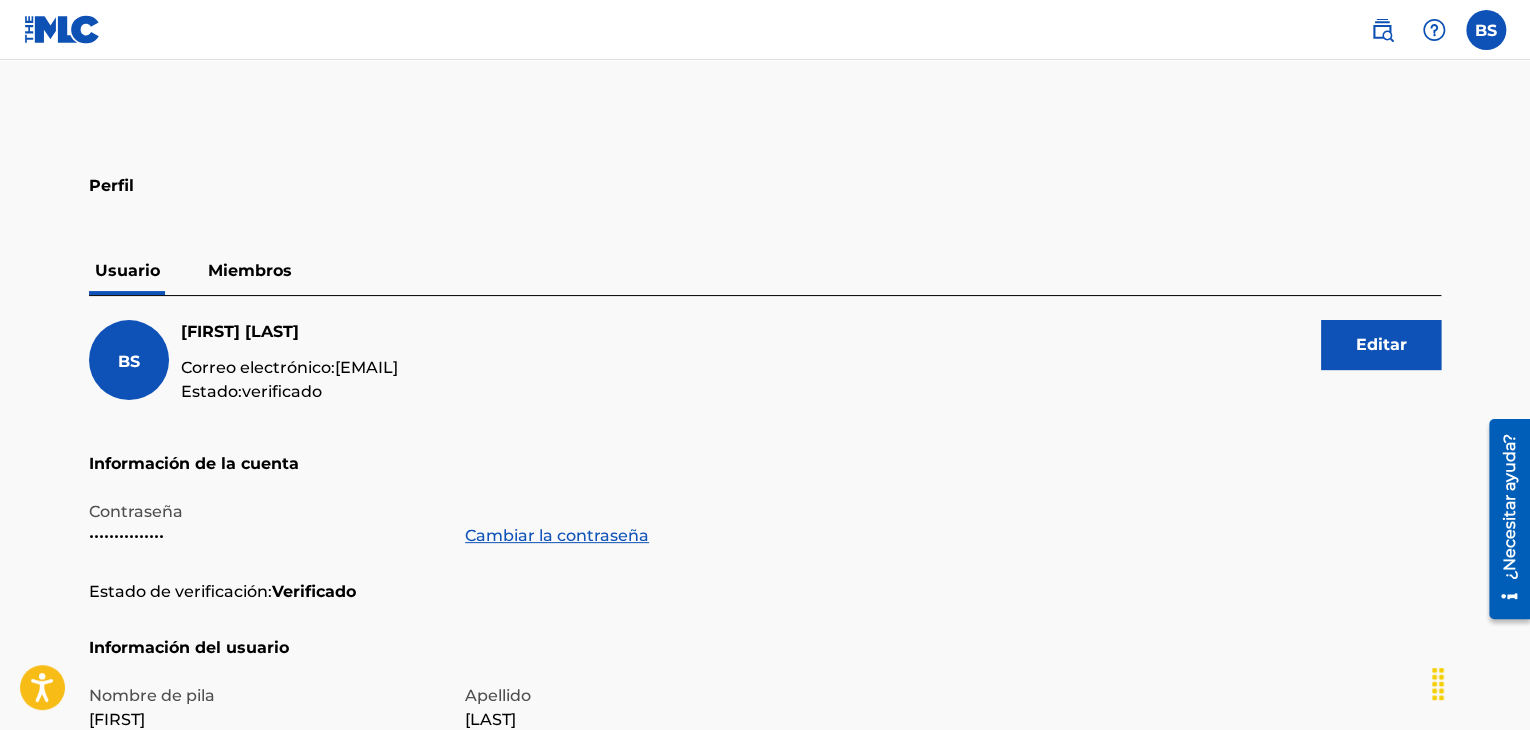 scroll, scrollTop: 0, scrollLeft: 0, axis: both 